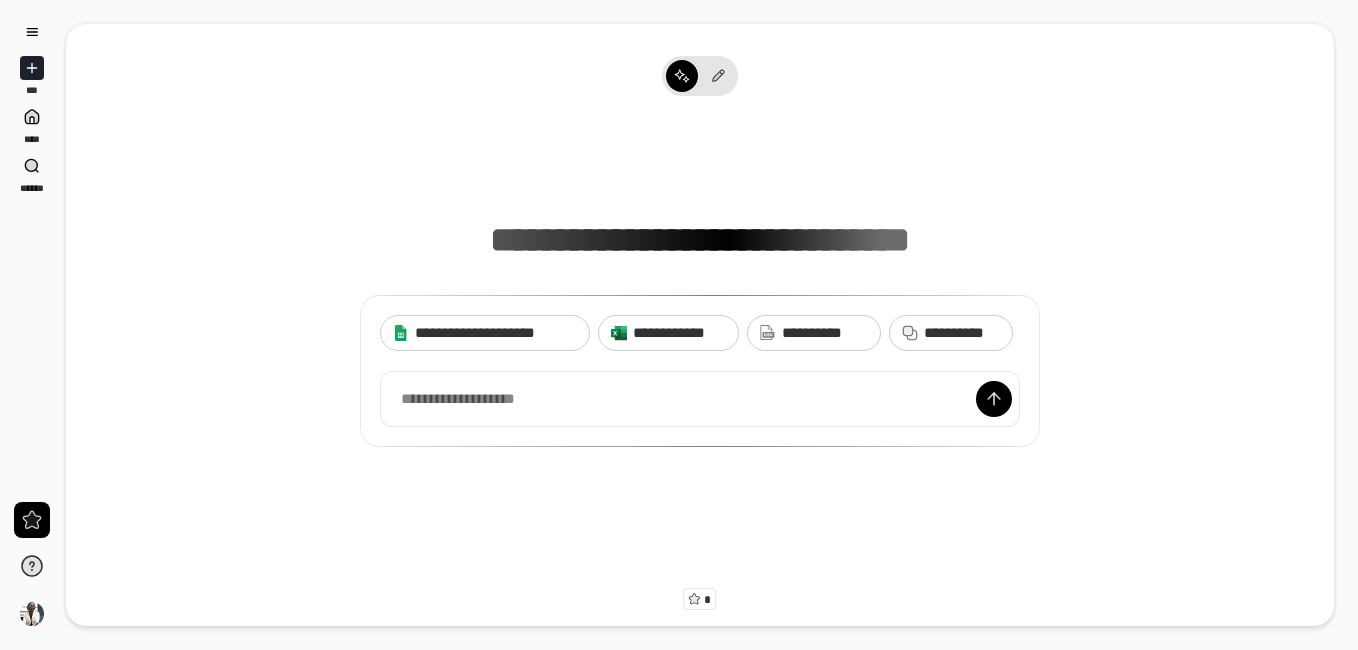 scroll, scrollTop: 0, scrollLeft: 0, axis: both 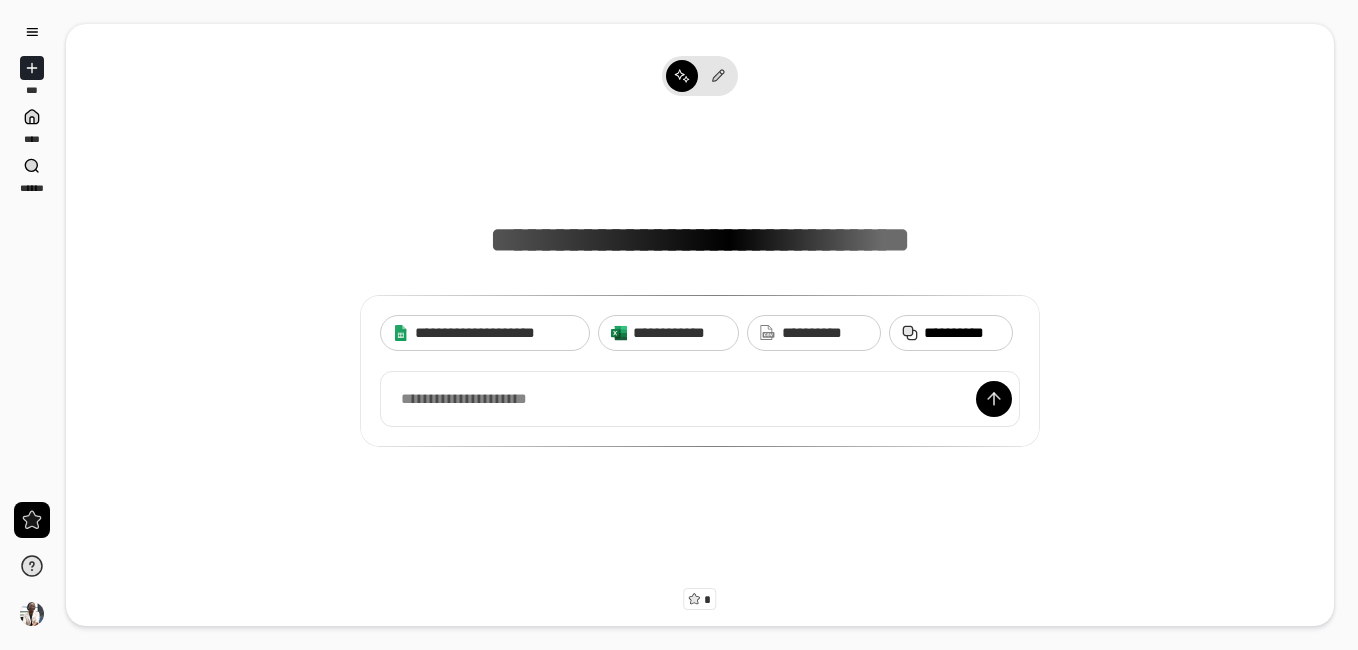 click on "**********" at bounding box center [962, 333] 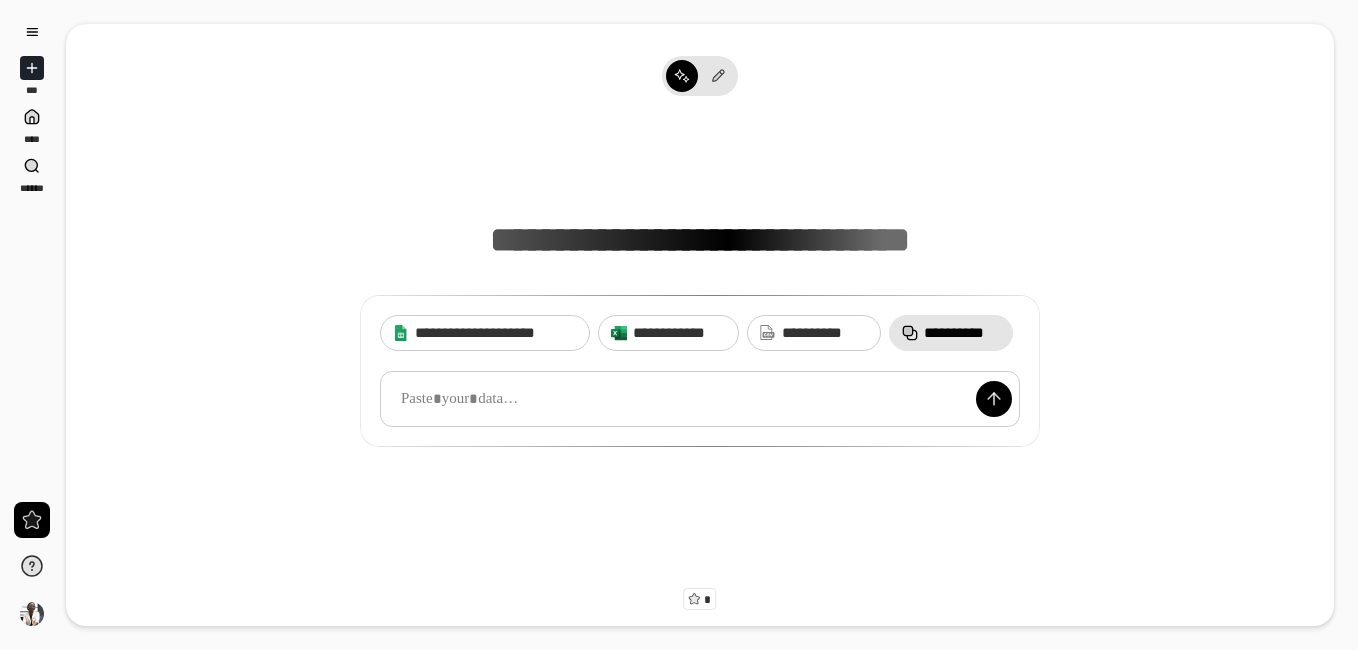 paste 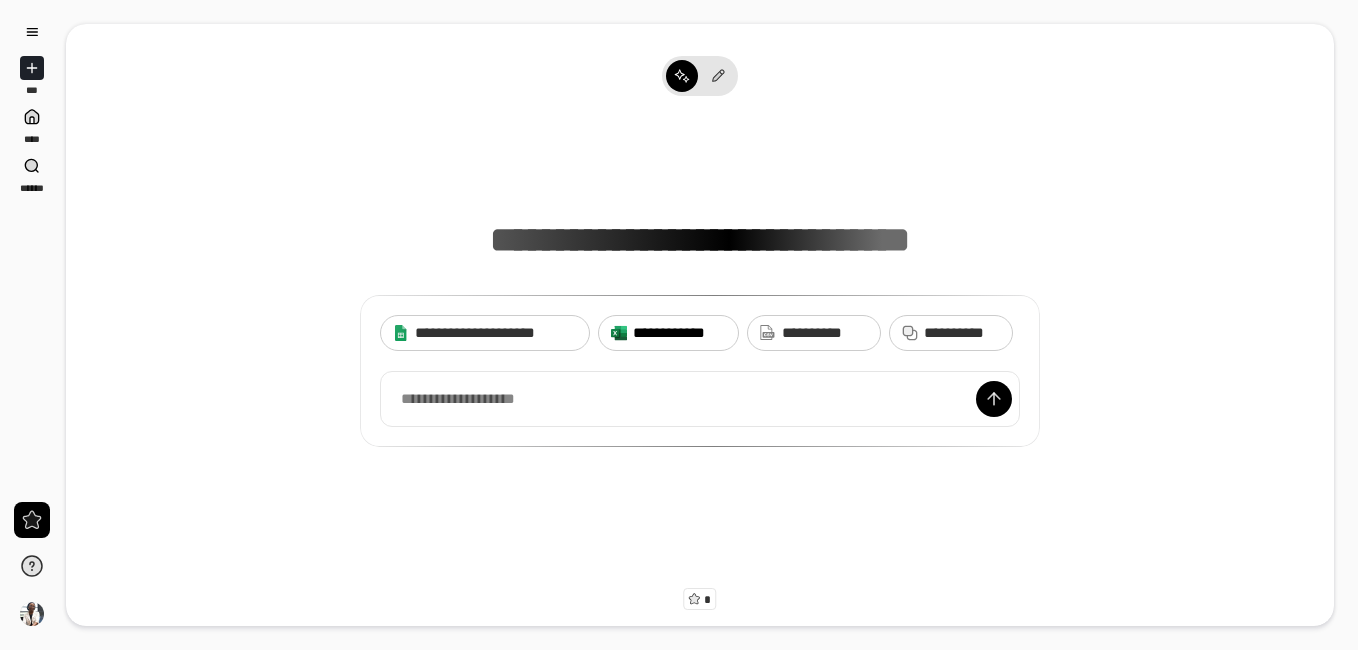 click on "**********" at bounding box center [679, 333] 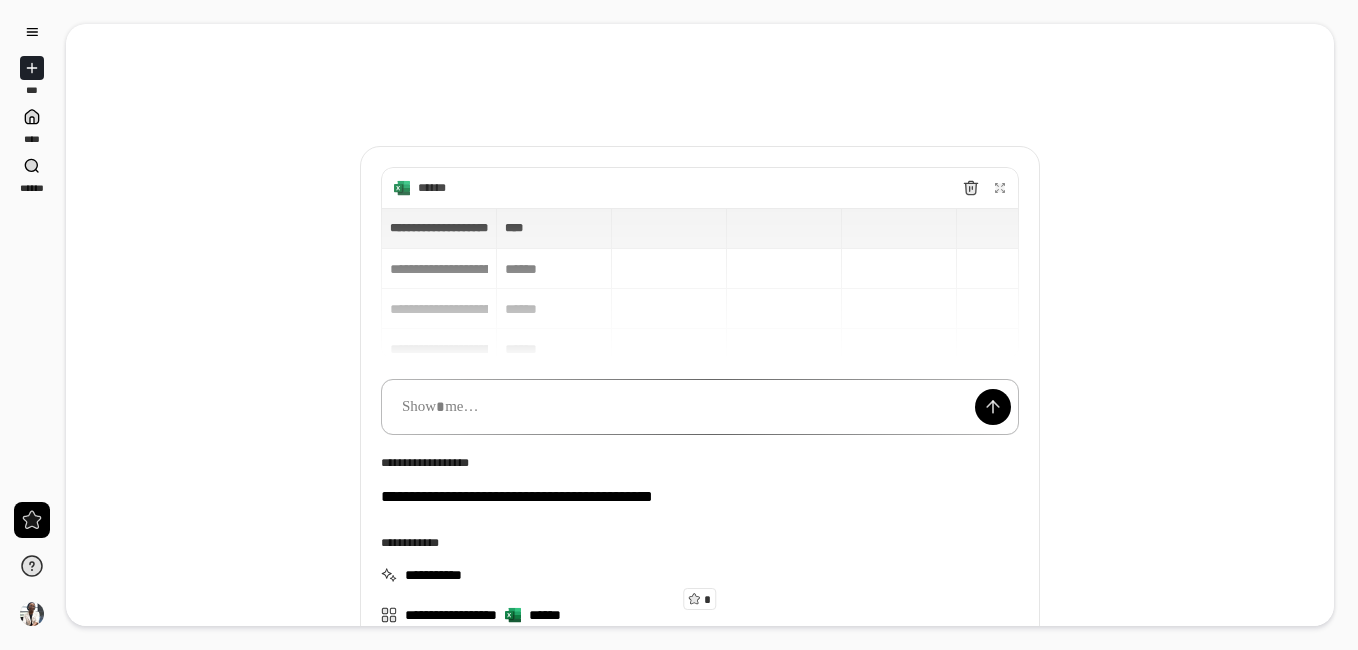 type 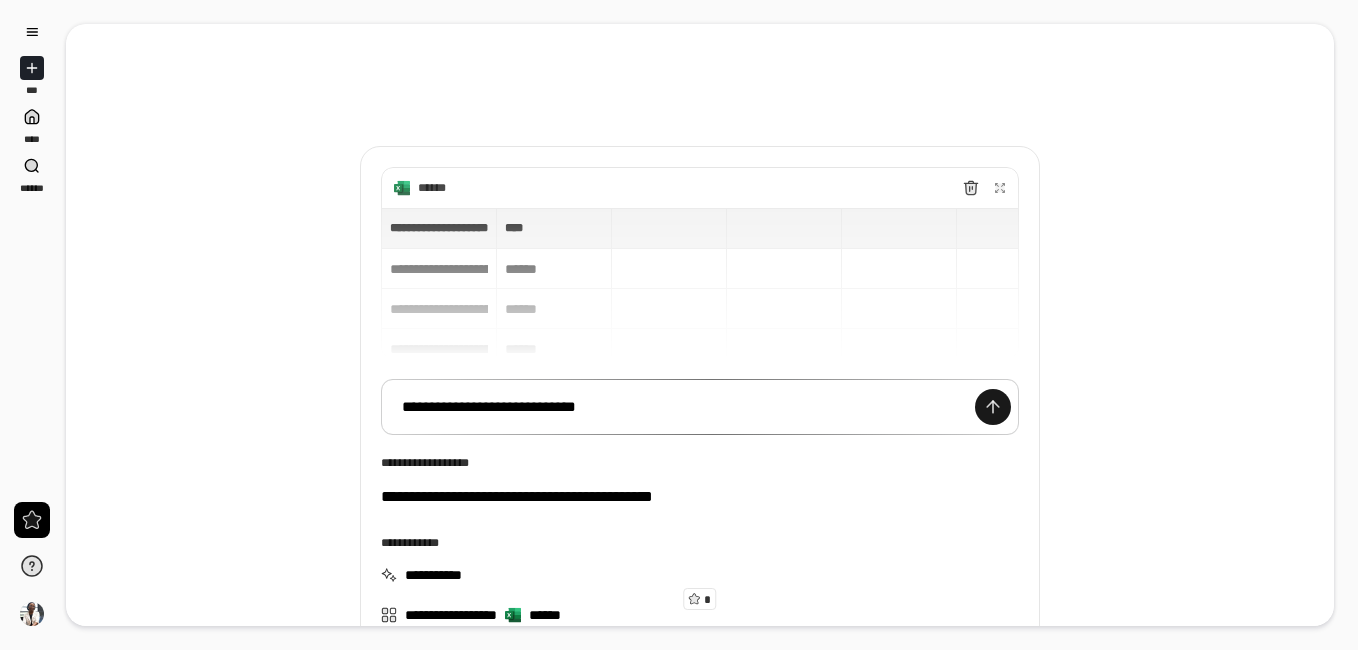 click at bounding box center (993, 407) 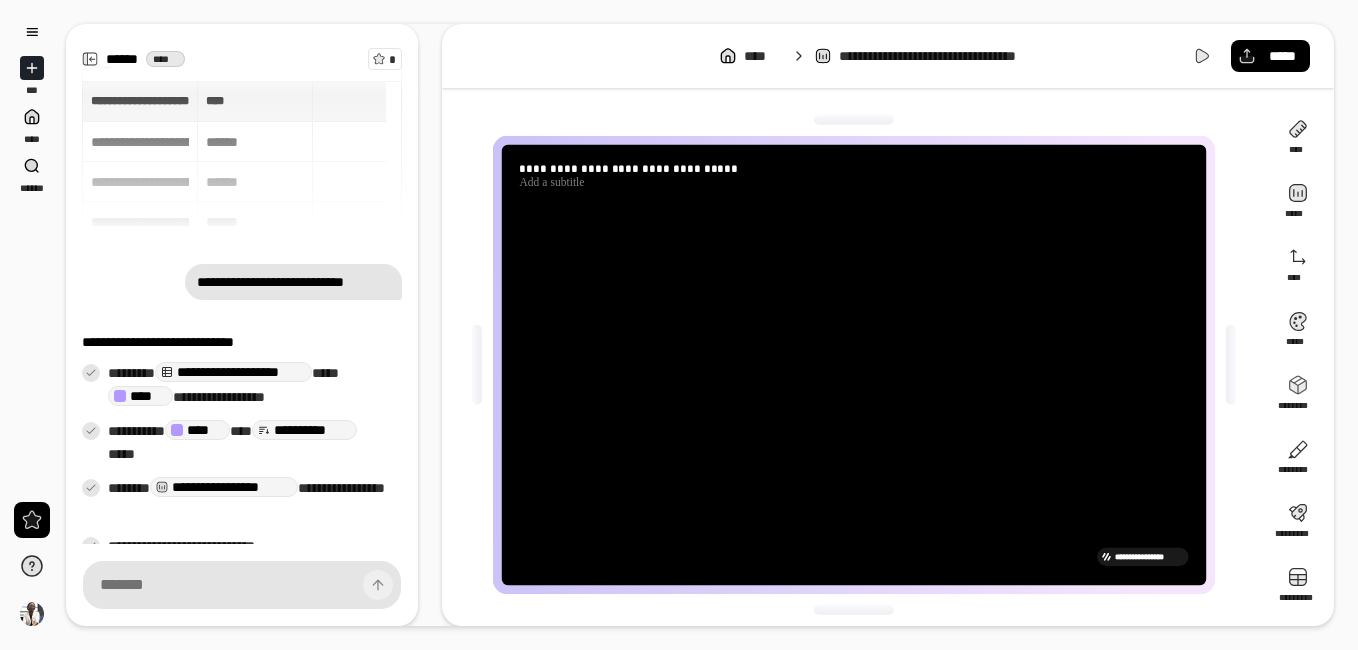 scroll, scrollTop: 60, scrollLeft: 0, axis: vertical 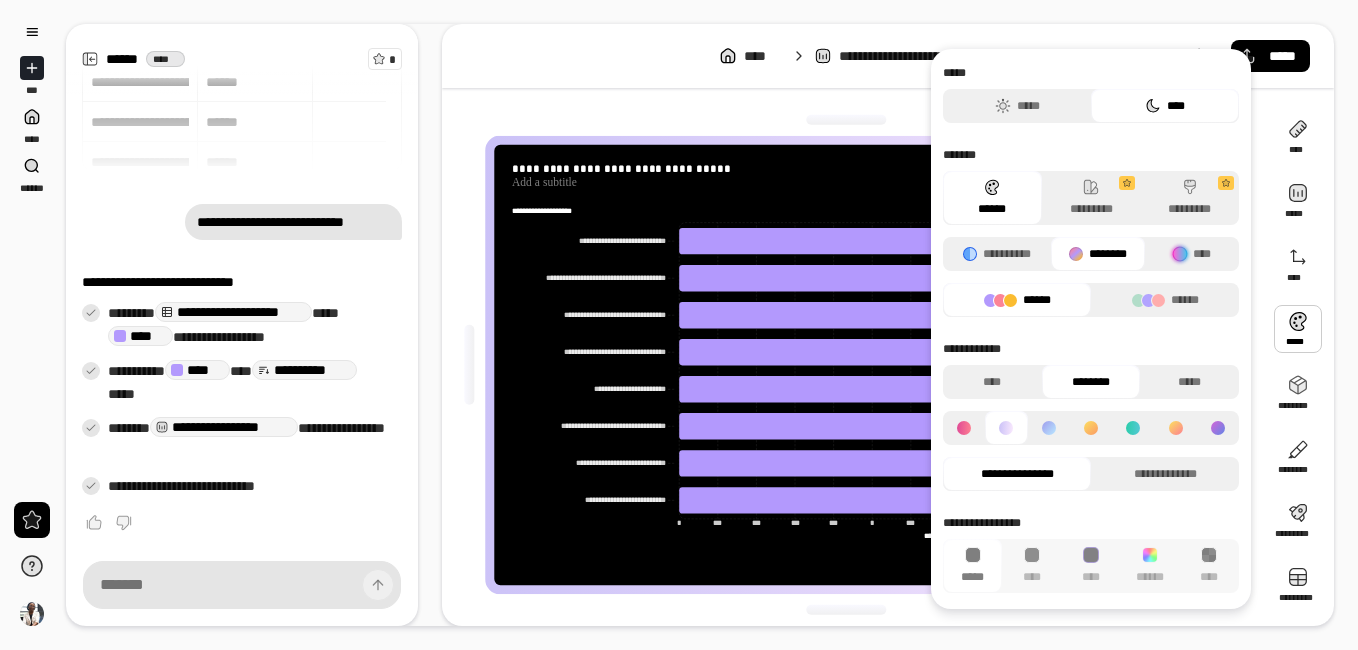 click on "******" at bounding box center [1017, 300] 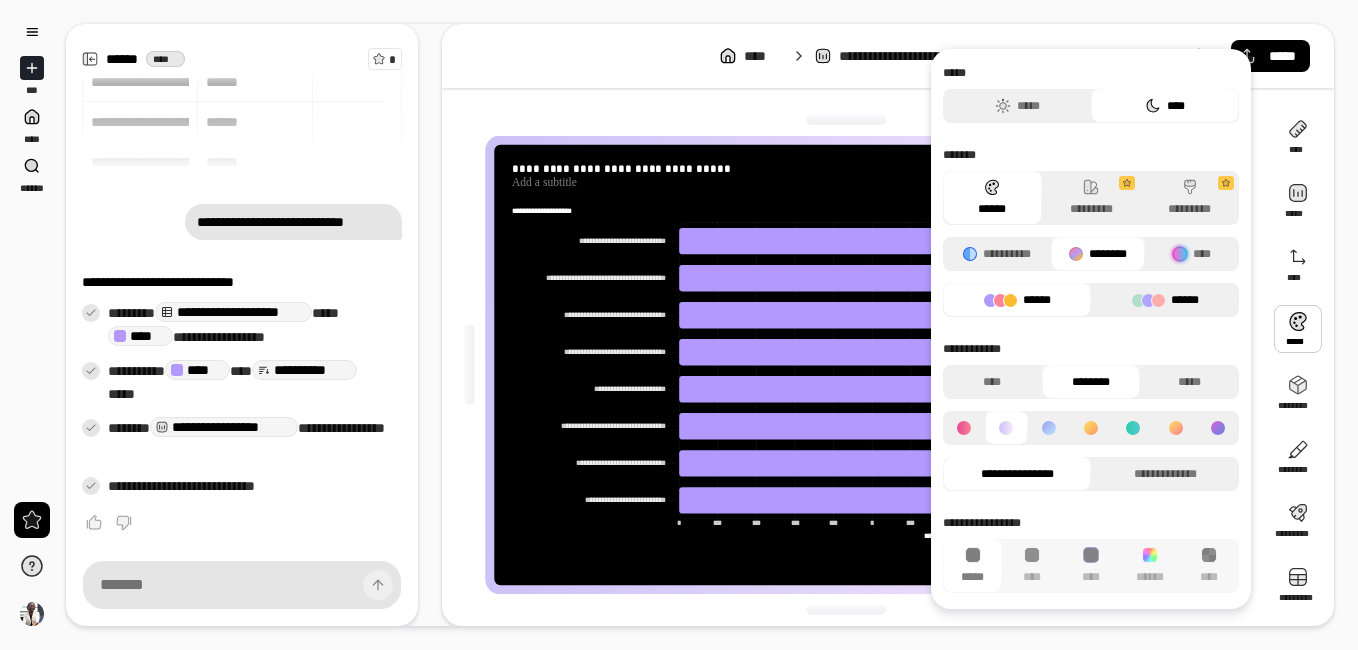 click 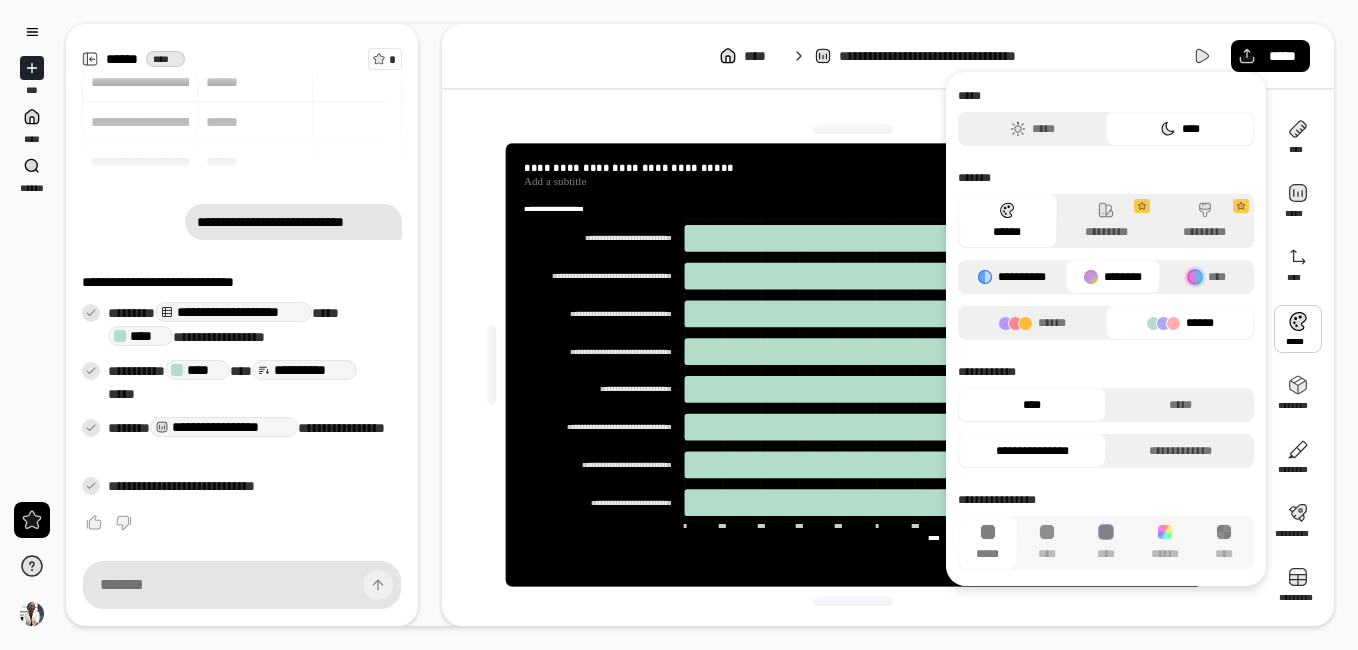 click on "**********" at bounding box center [1012, 277] 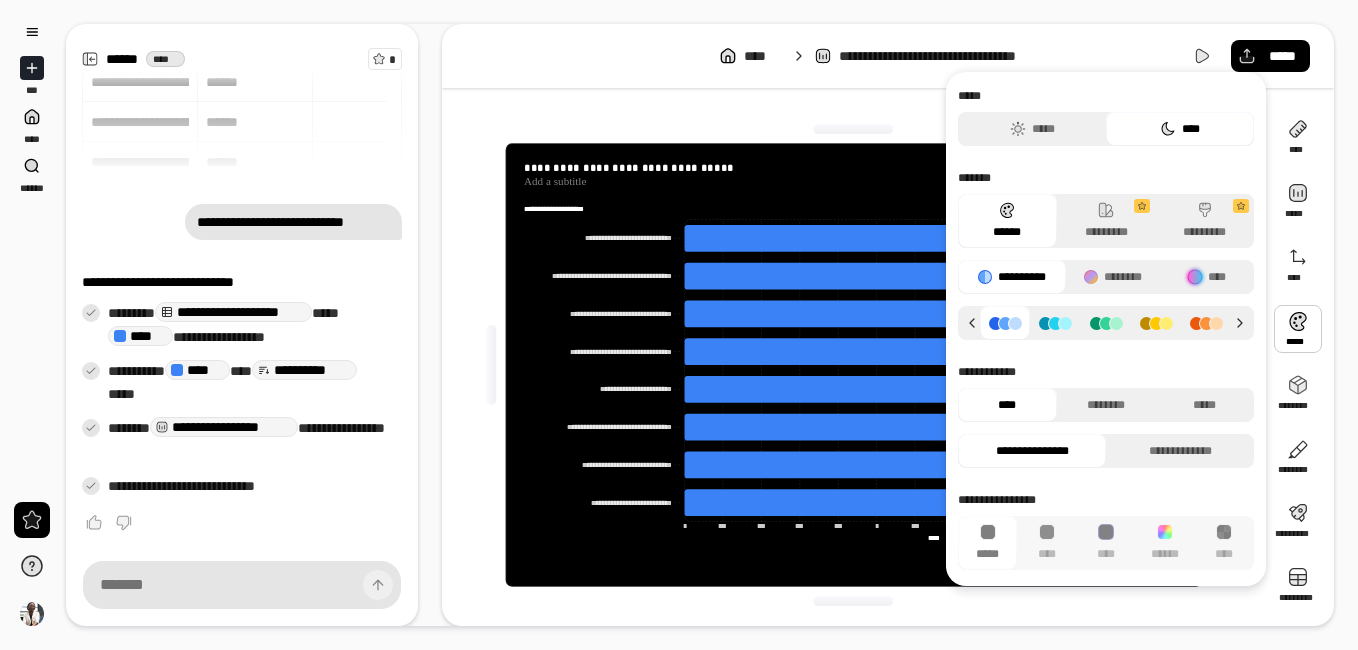 click 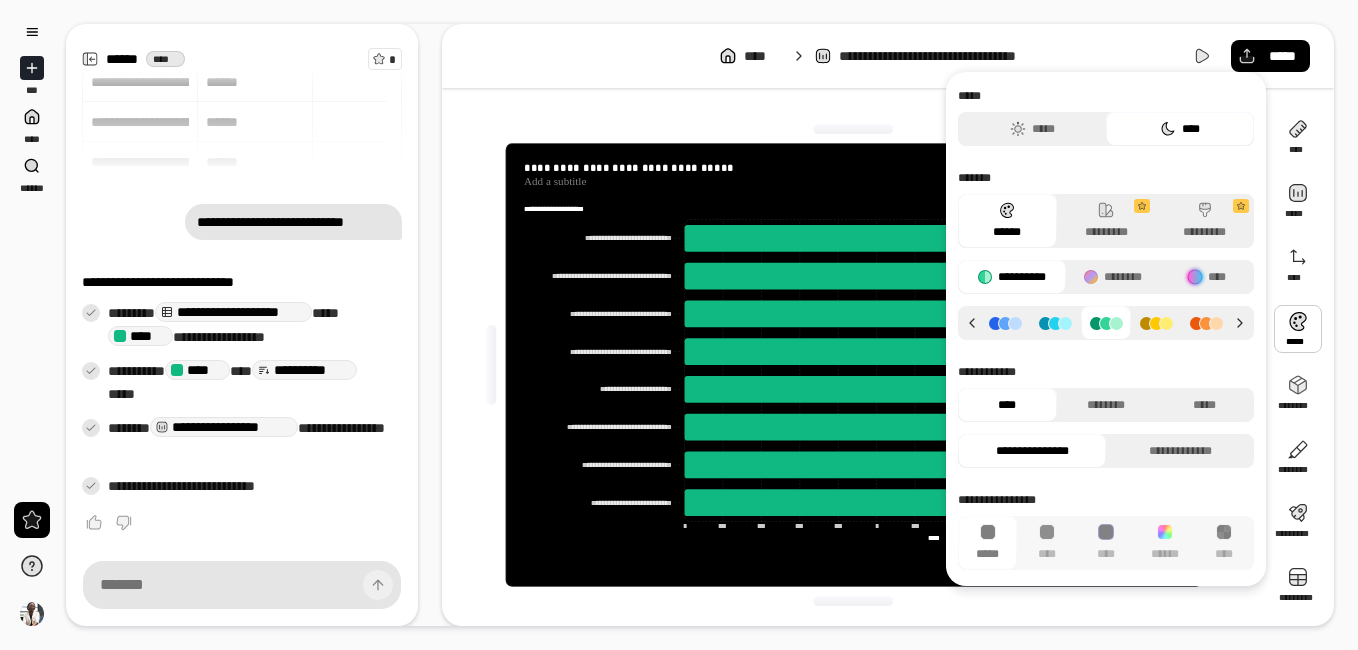 click 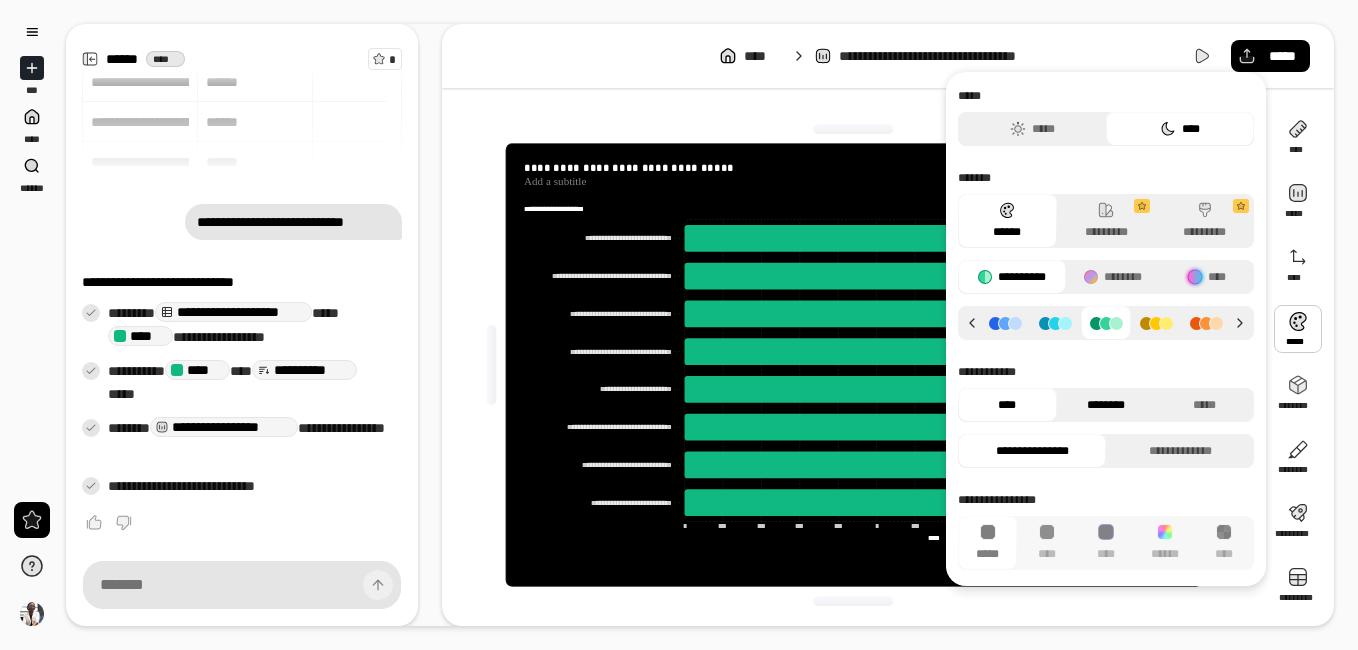 click on "********" at bounding box center (1106, 405) 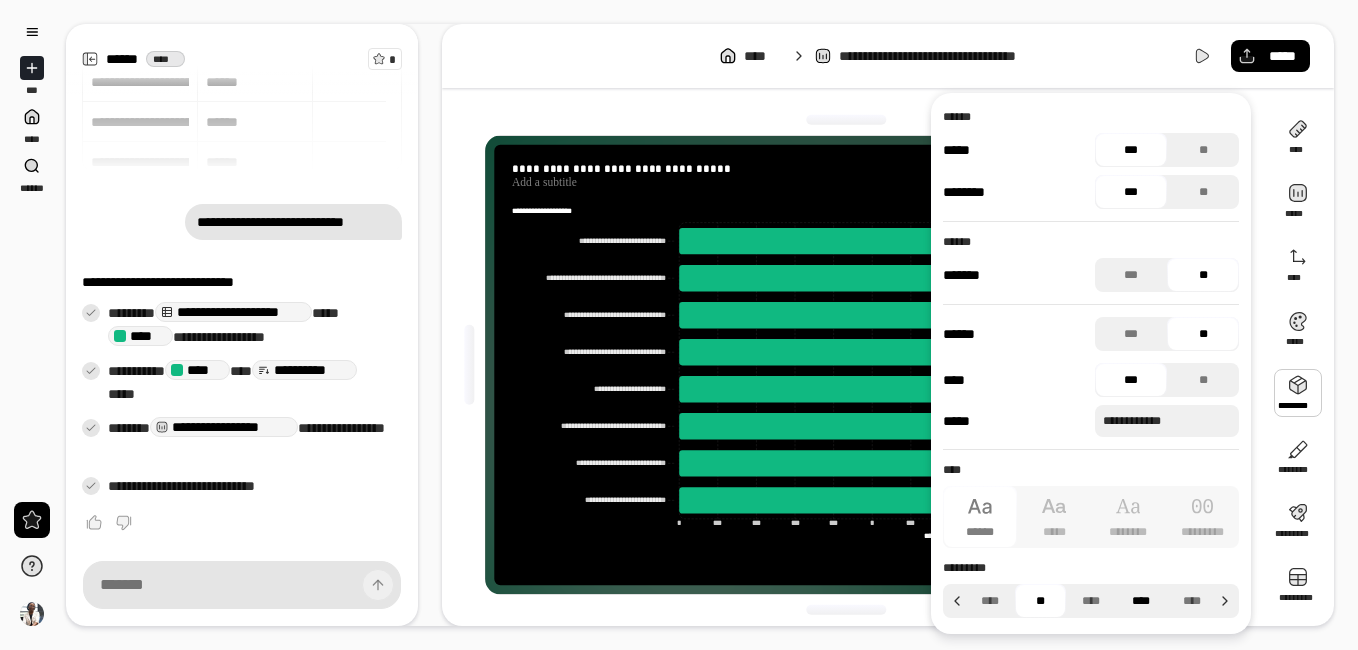 click on "****" at bounding box center (1141, 601) 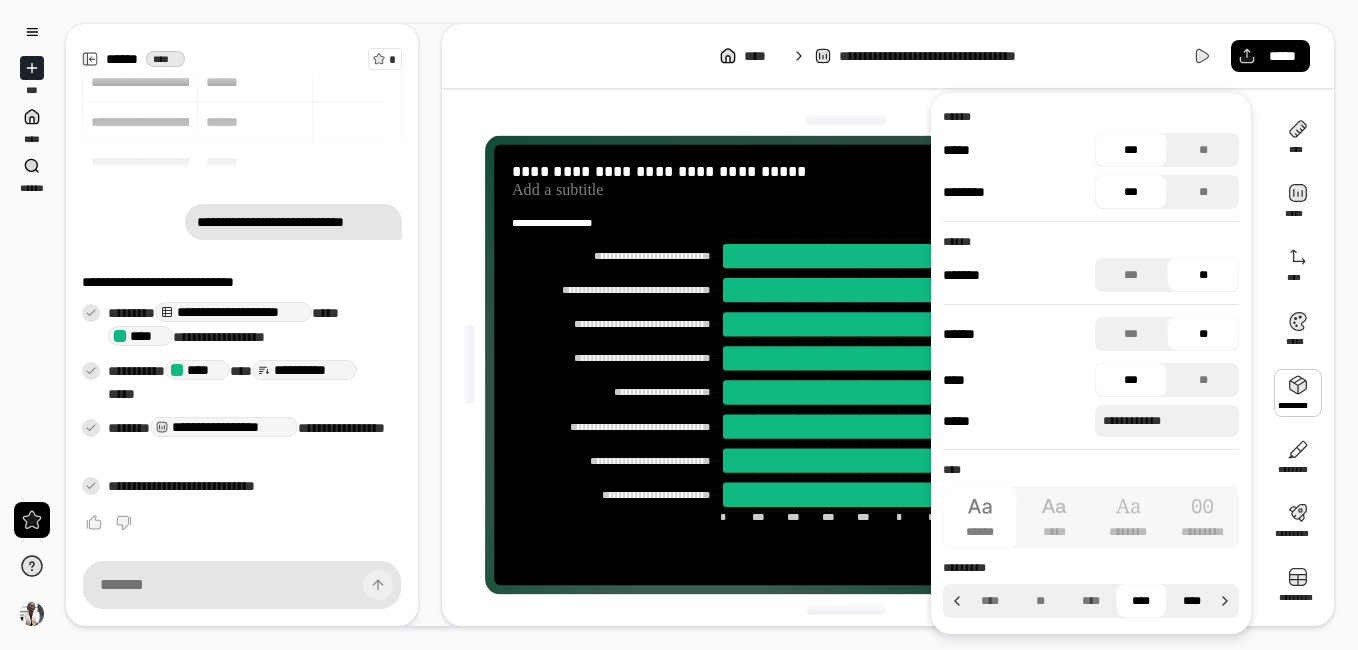click on "****" at bounding box center [1192, 601] 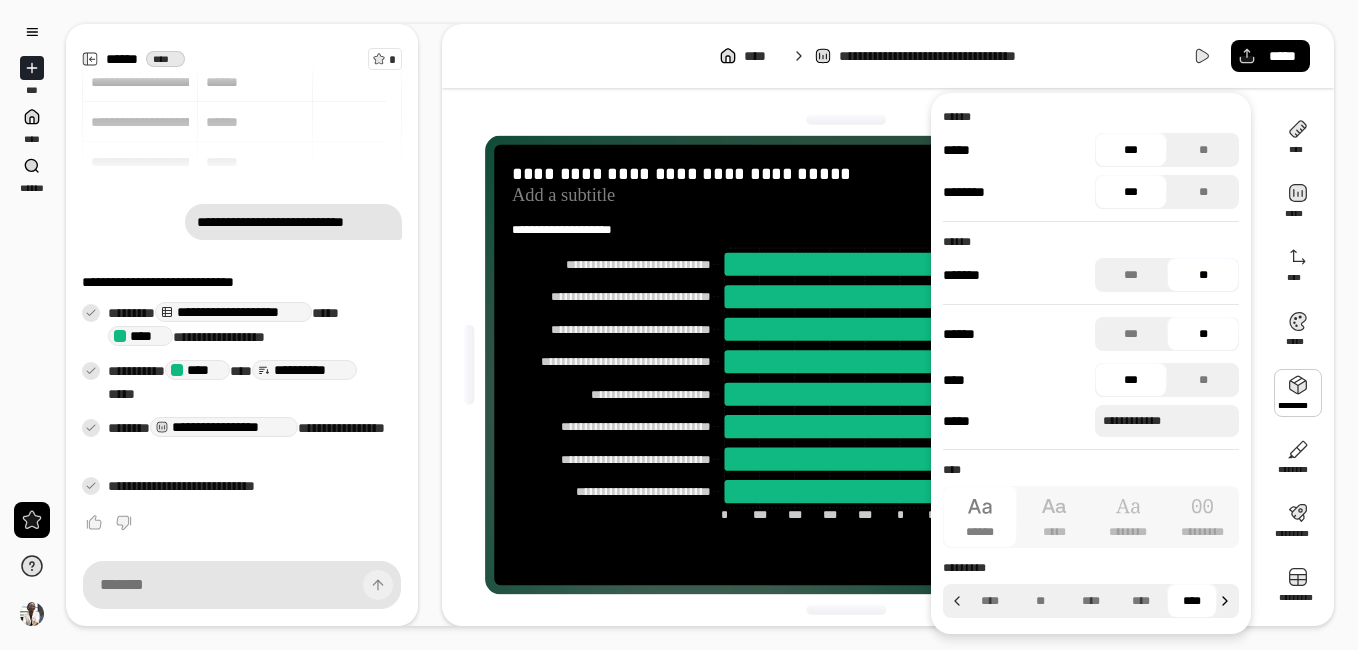 click 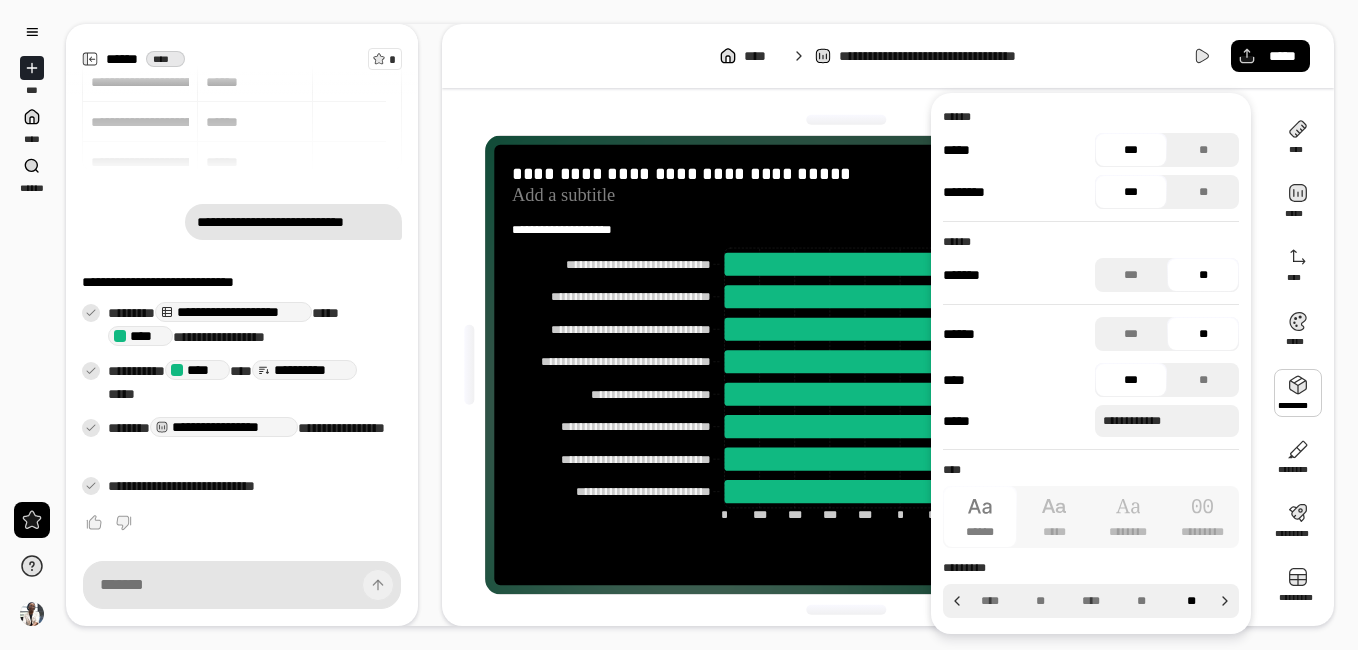 click on "**" at bounding box center [1192, 601] 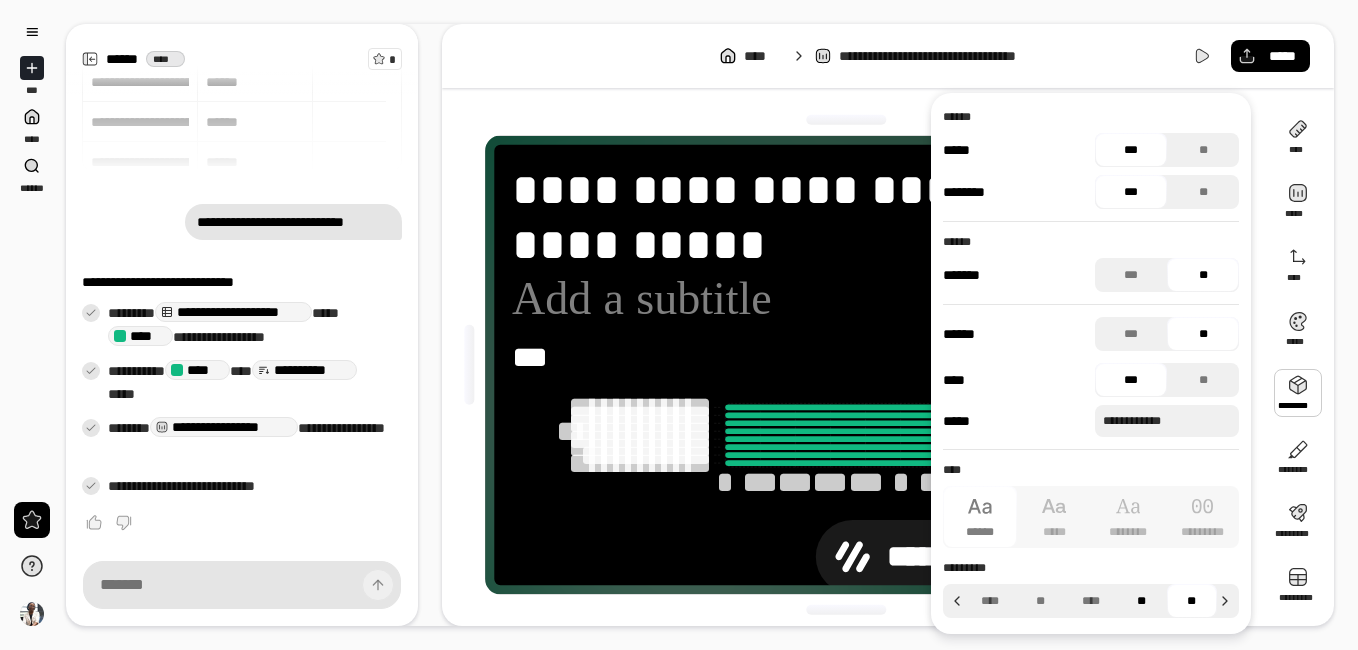 click on "**" at bounding box center (1141, 601) 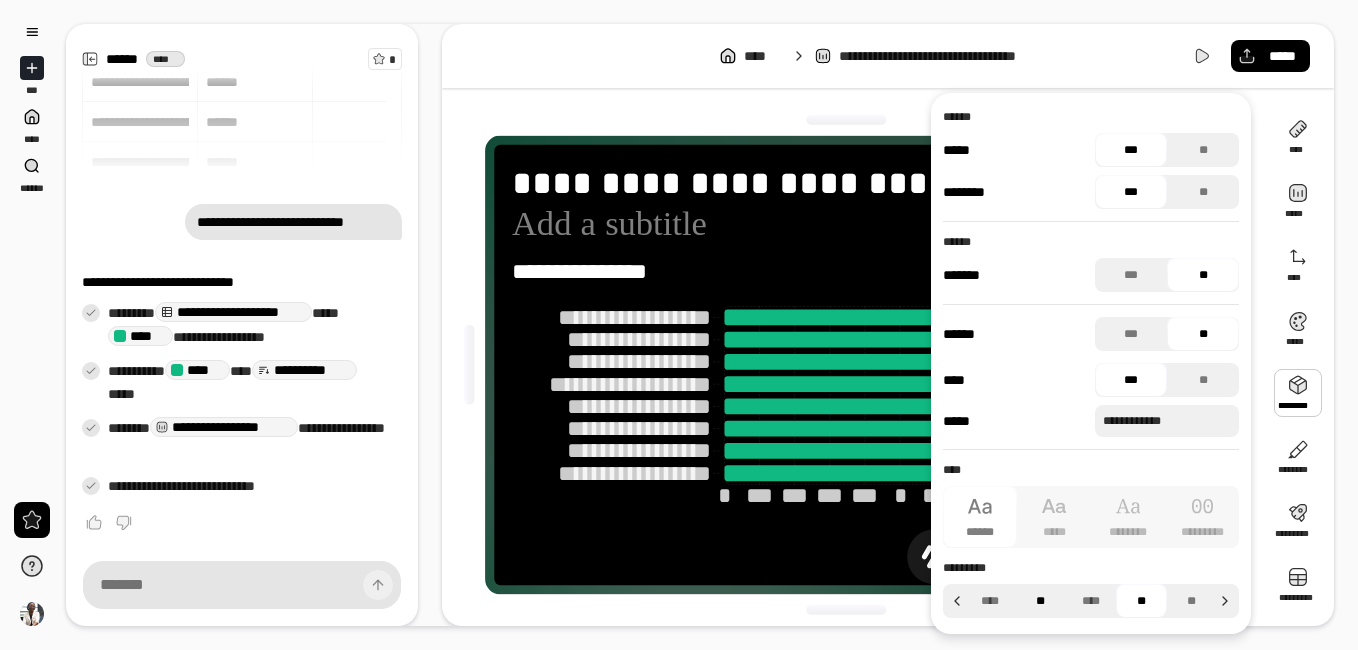 click on "**" at bounding box center (1040, 601) 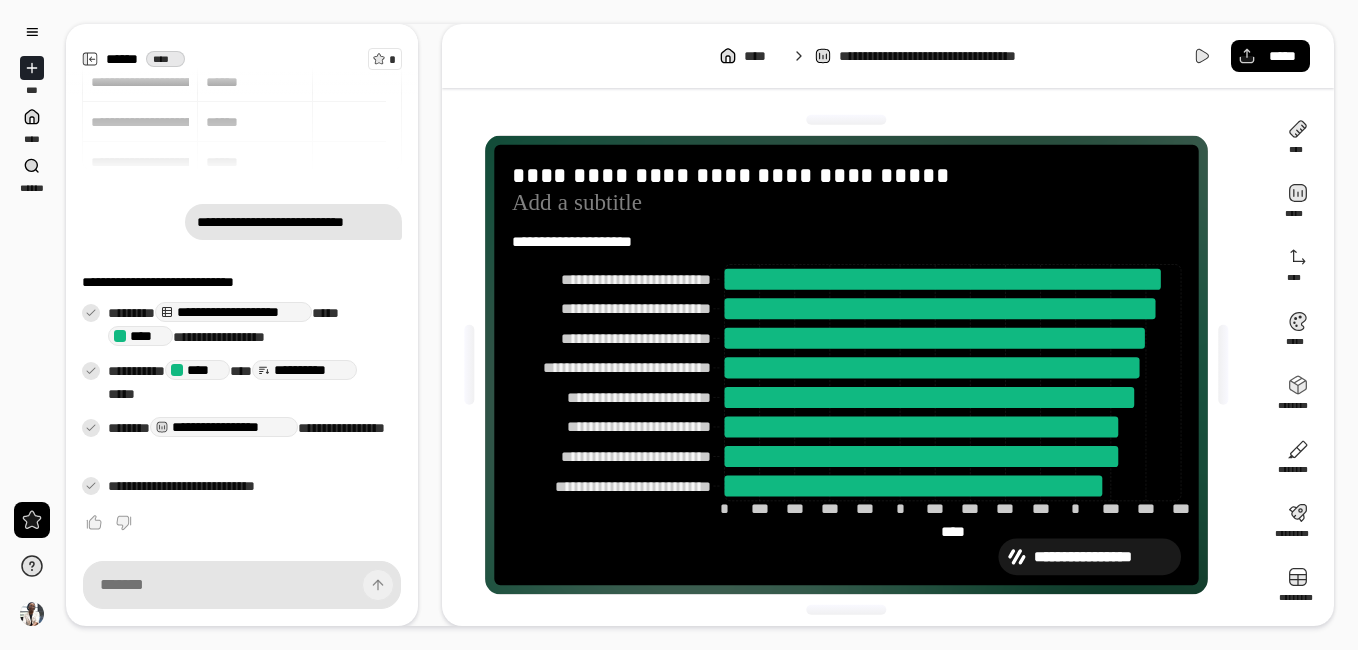 click on "[PHONE]" at bounding box center [888, 325] 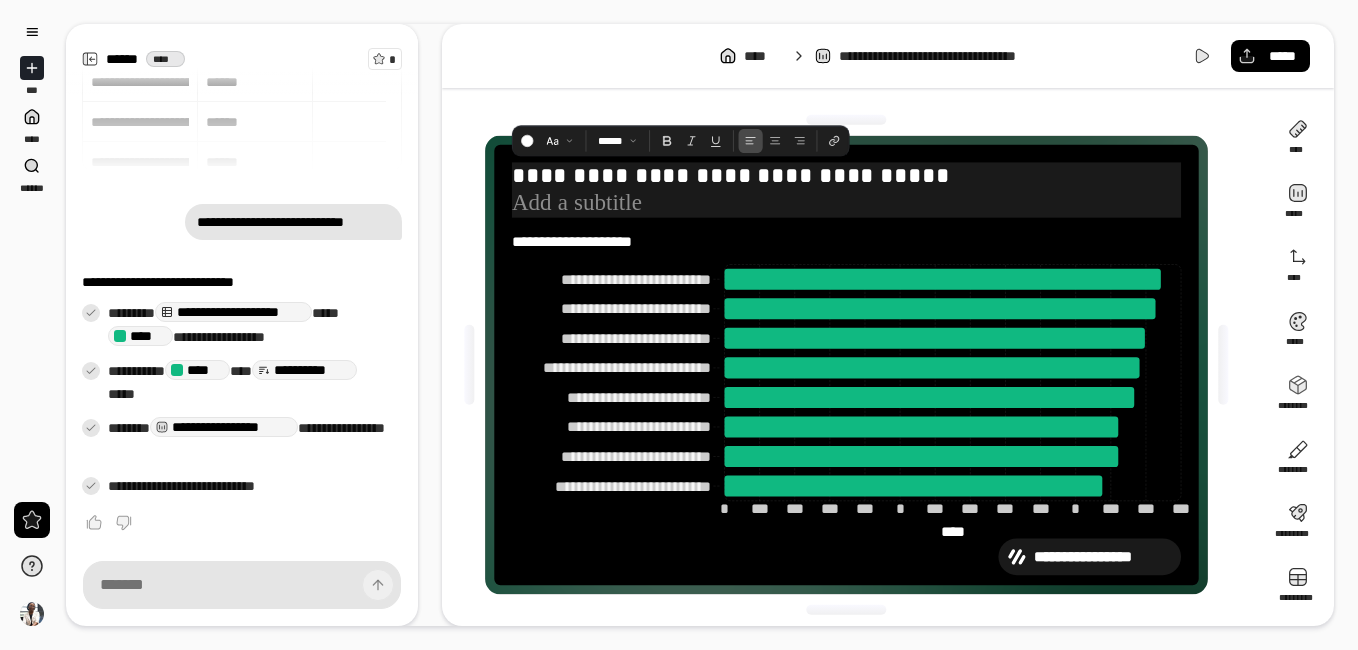 click at bounding box center (845, 204) 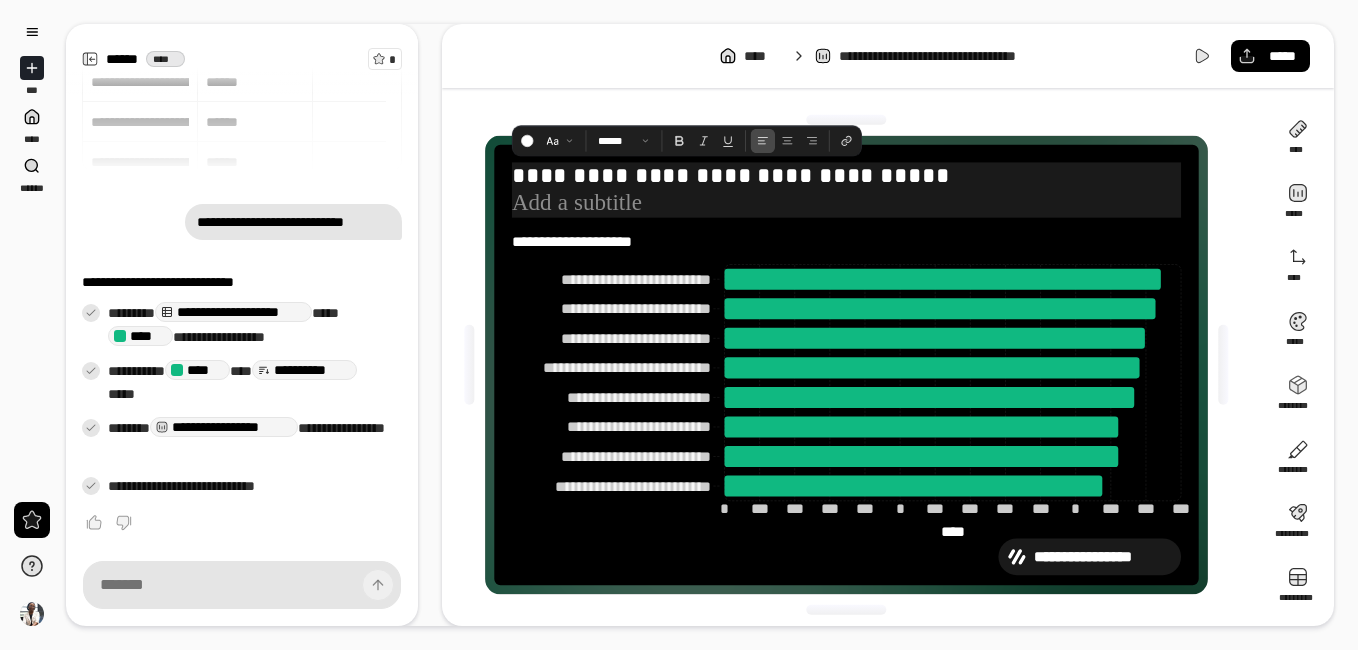drag, startPoint x: 989, startPoint y: 180, endPoint x: 981, endPoint y: 191, distance: 13.601471 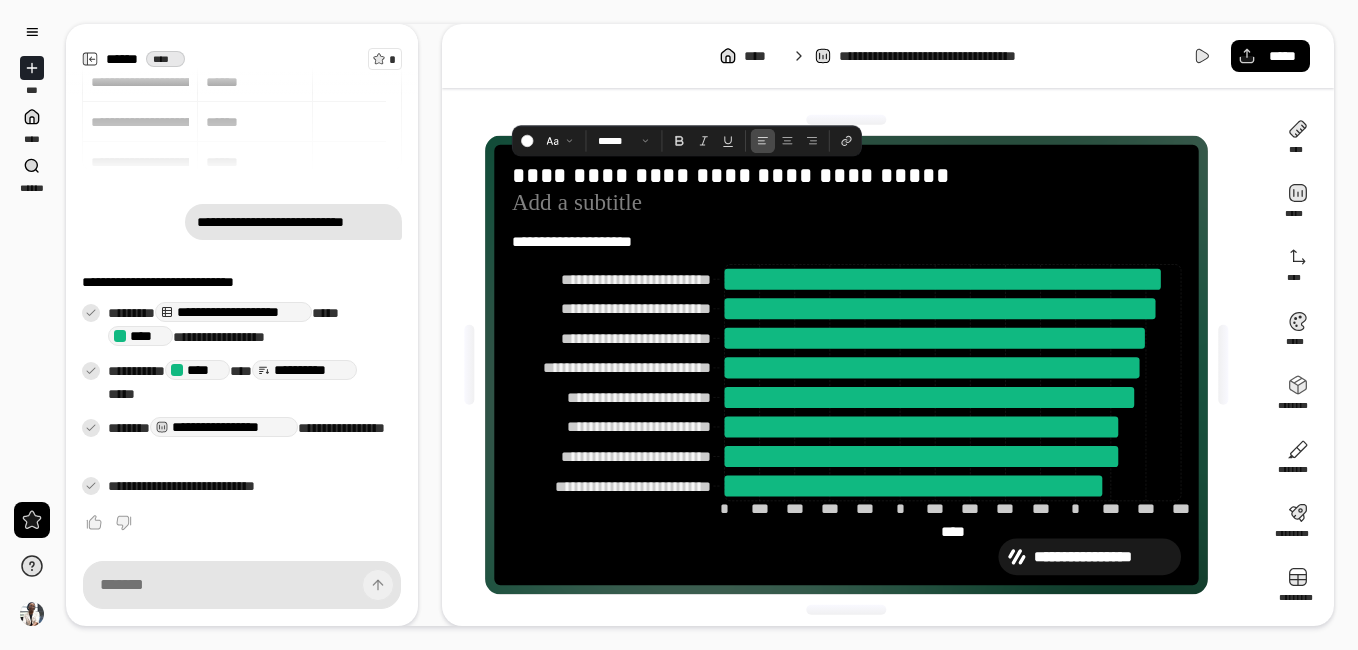 click on "[PHONE]" 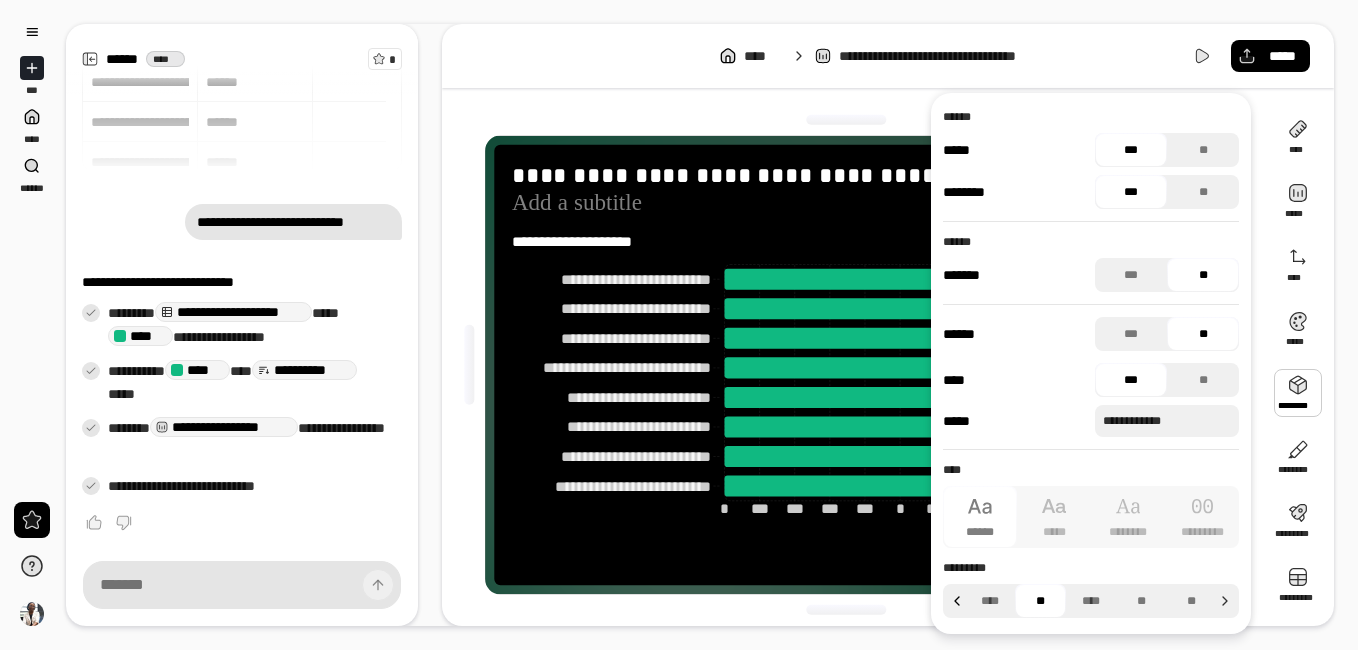 click 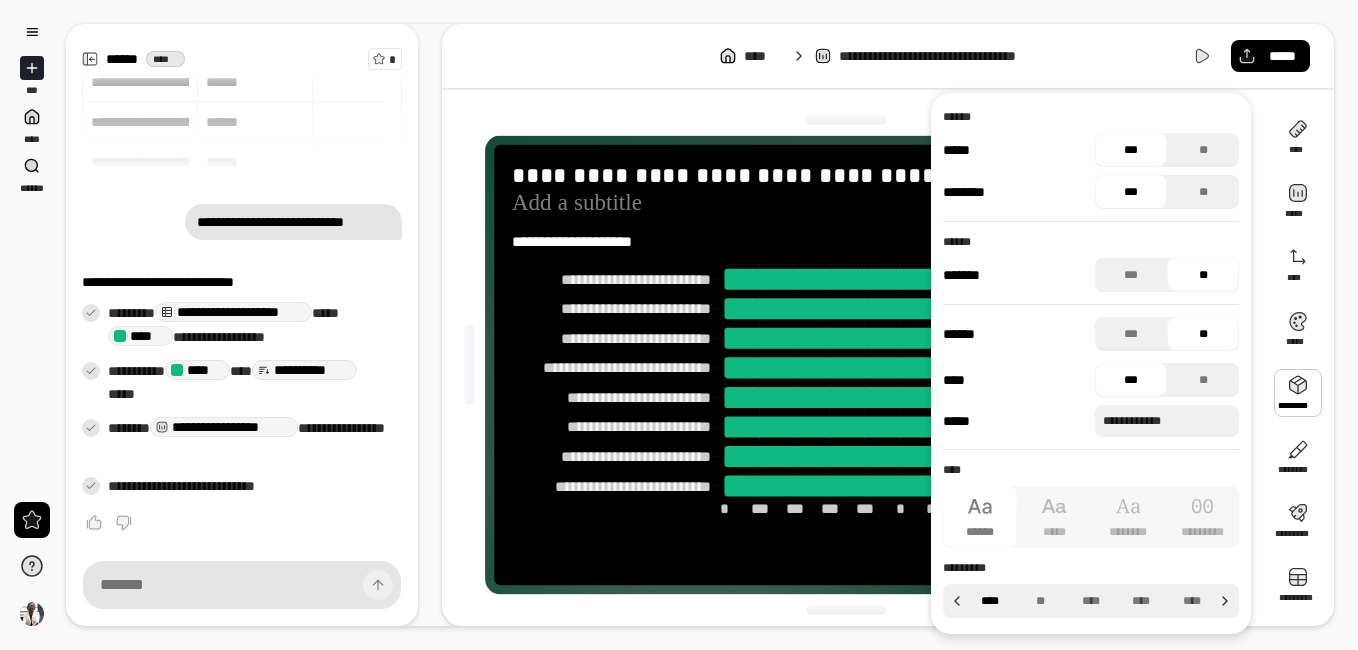 click on "****" at bounding box center (990, 601) 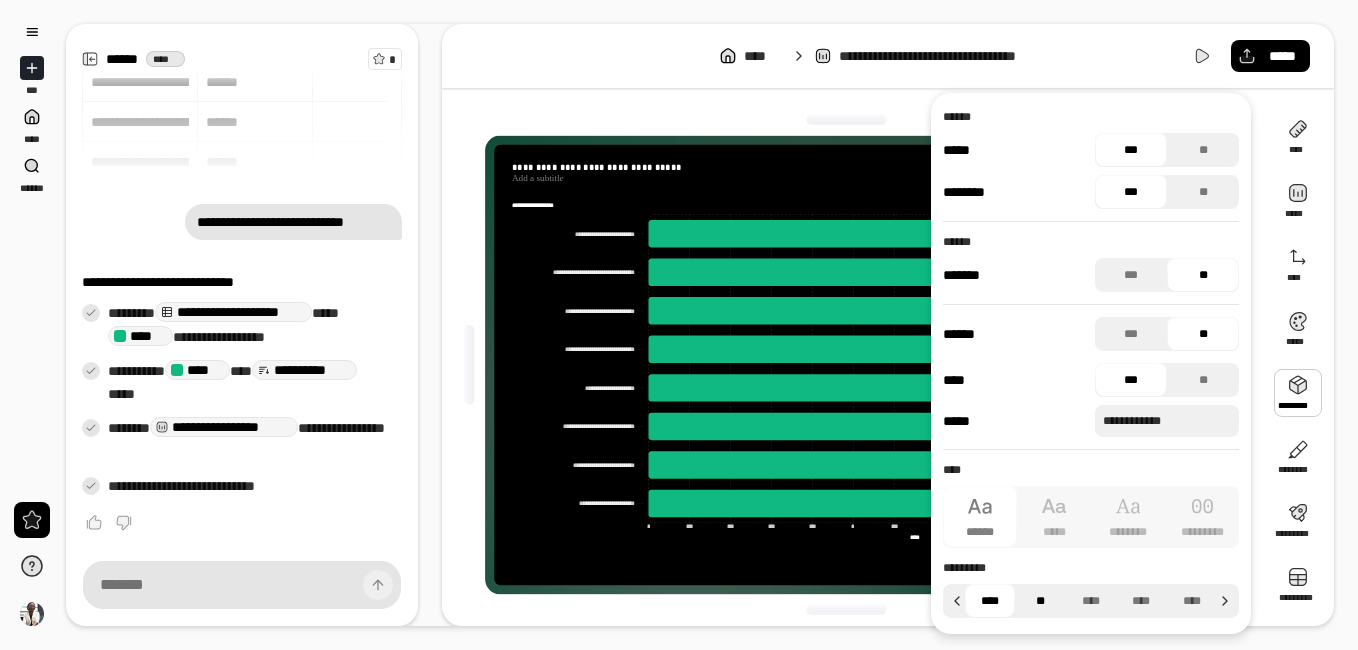 click on "**" at bounding box center [1040, 601] 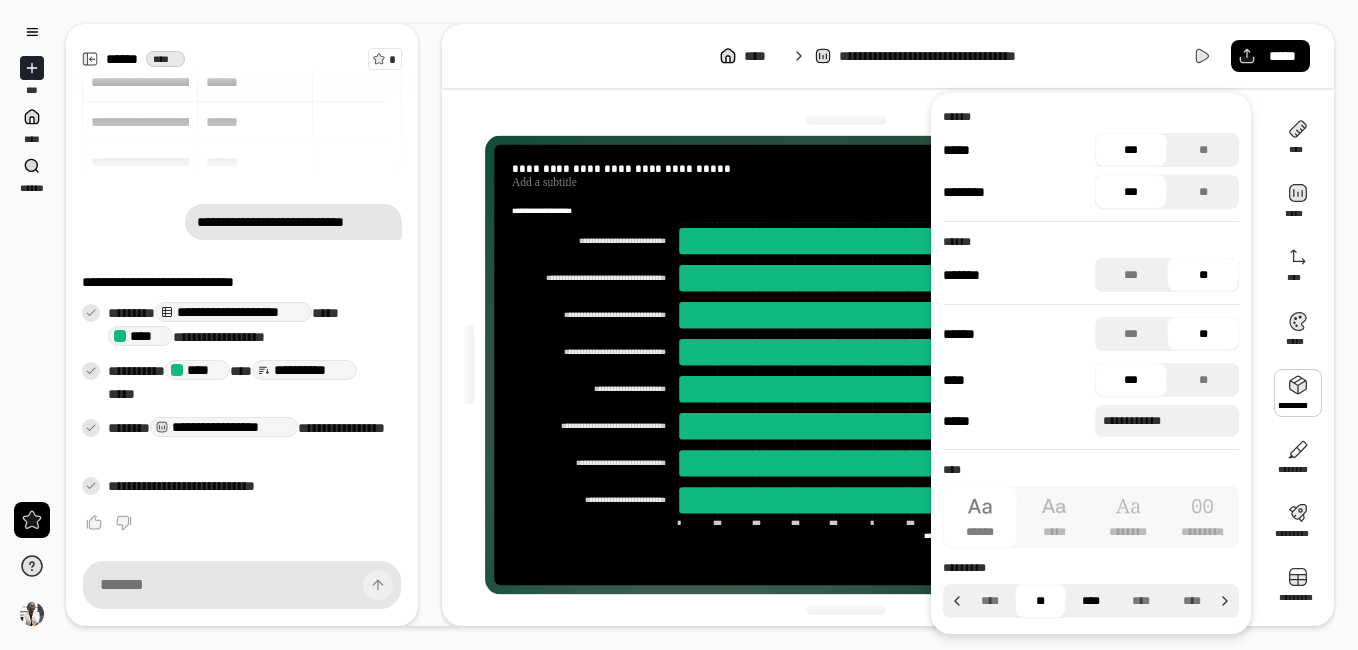 click on "****" at bounding box center [1091, 601] 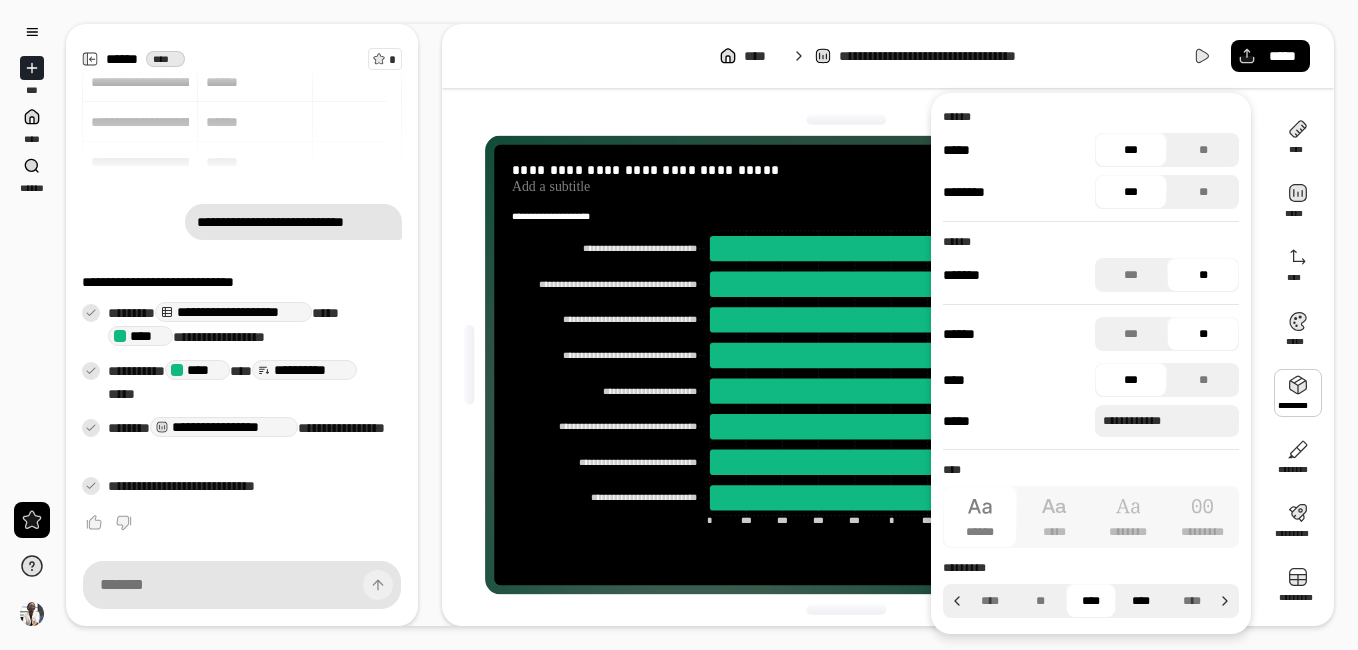 click on "****" at bounding box center [1141, 601] 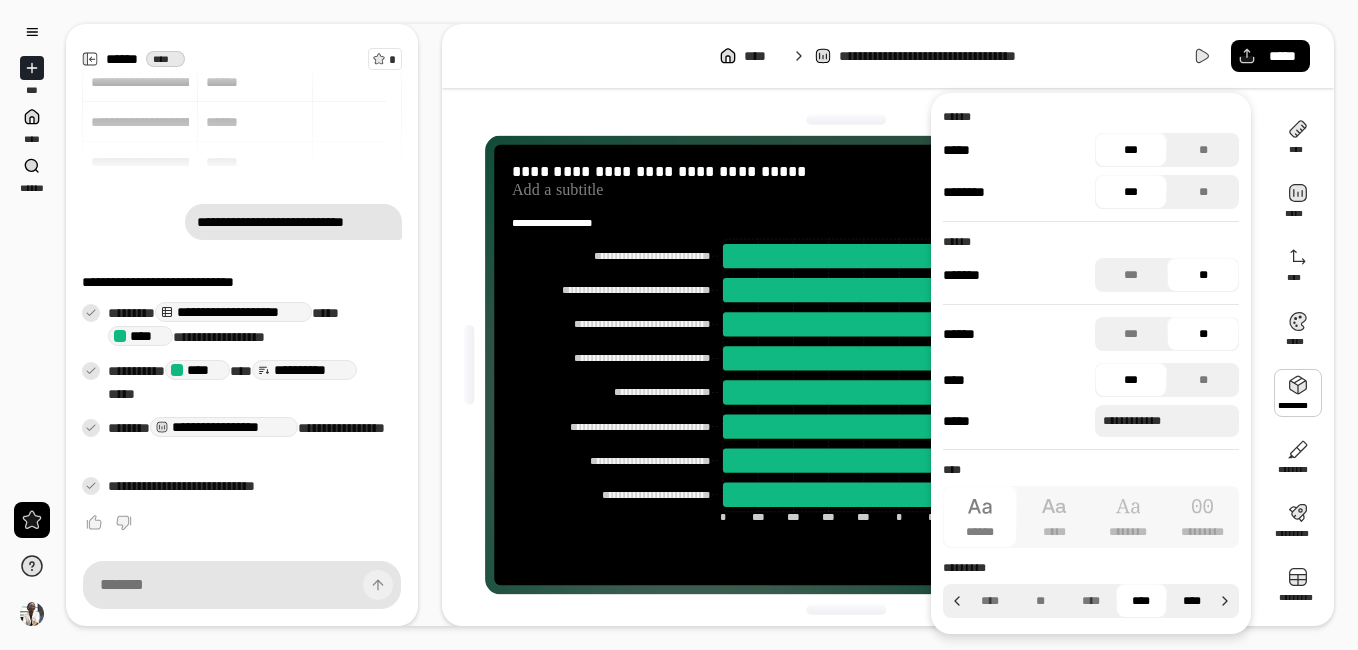 click on "****" at bounding box center [1192, 601] 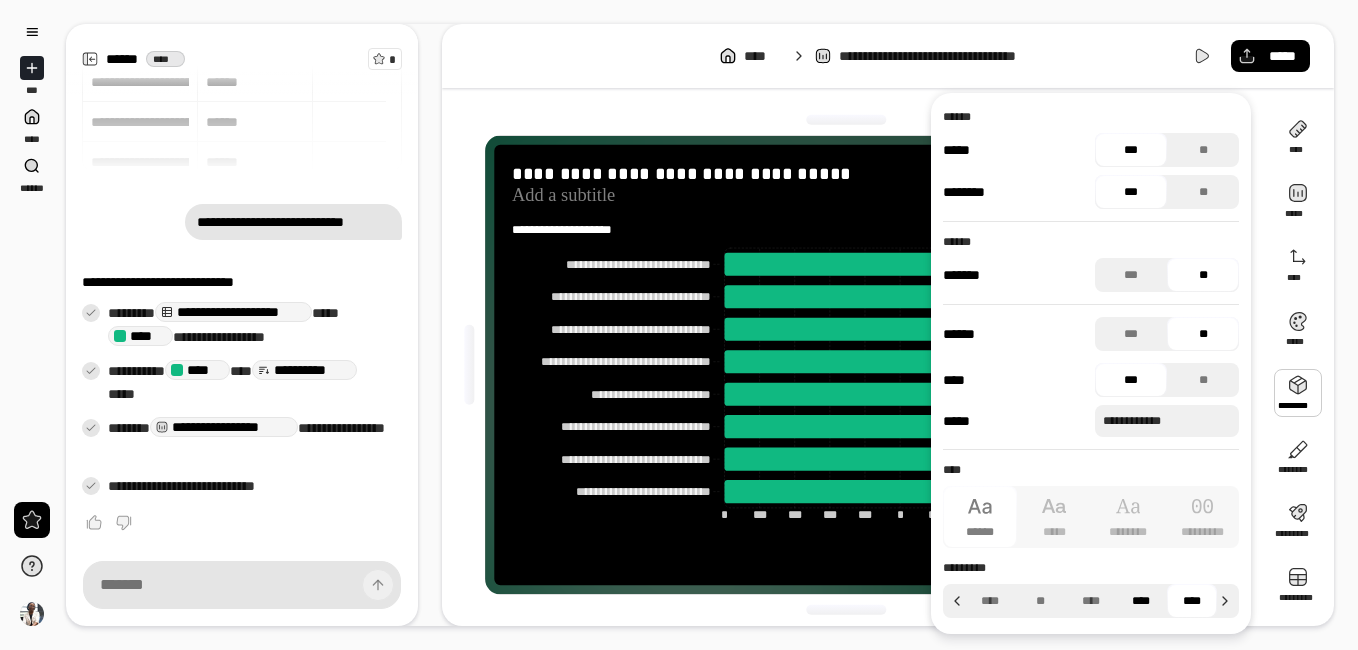 click on "****" at bounding box center (1141, 601) 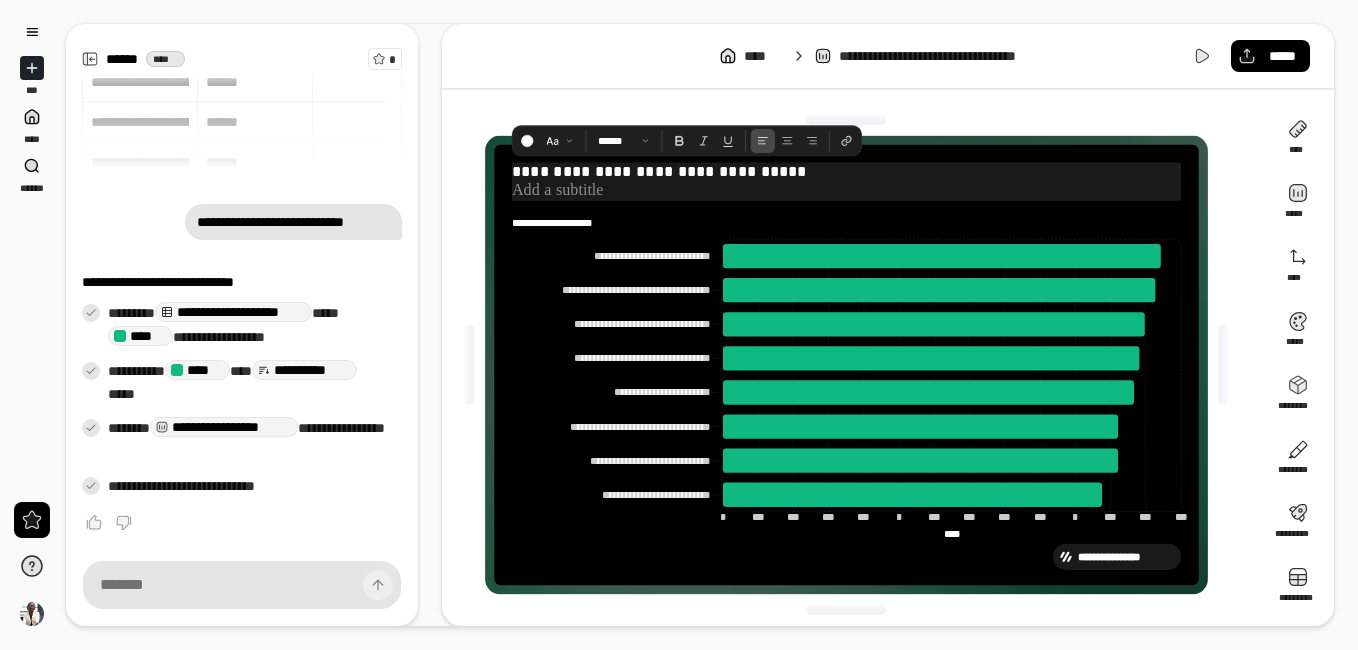 click at bounding box center [845, 191] 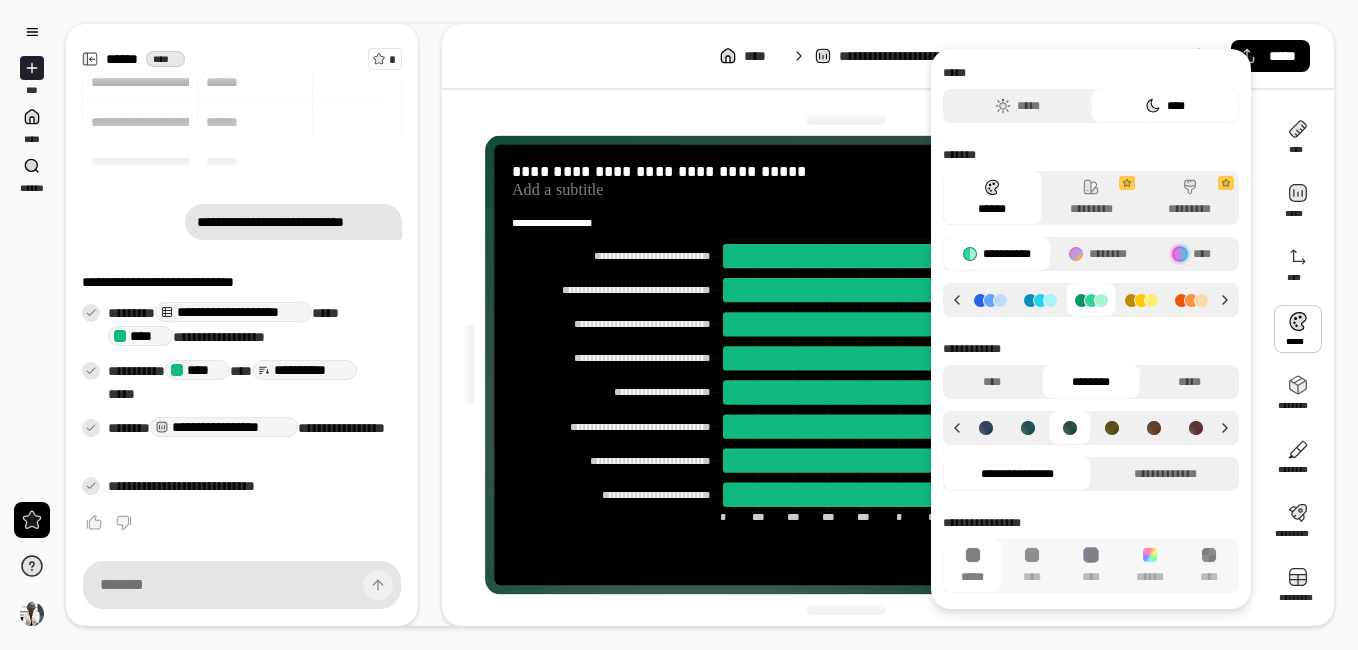 click at bounding box center (1028, 428) 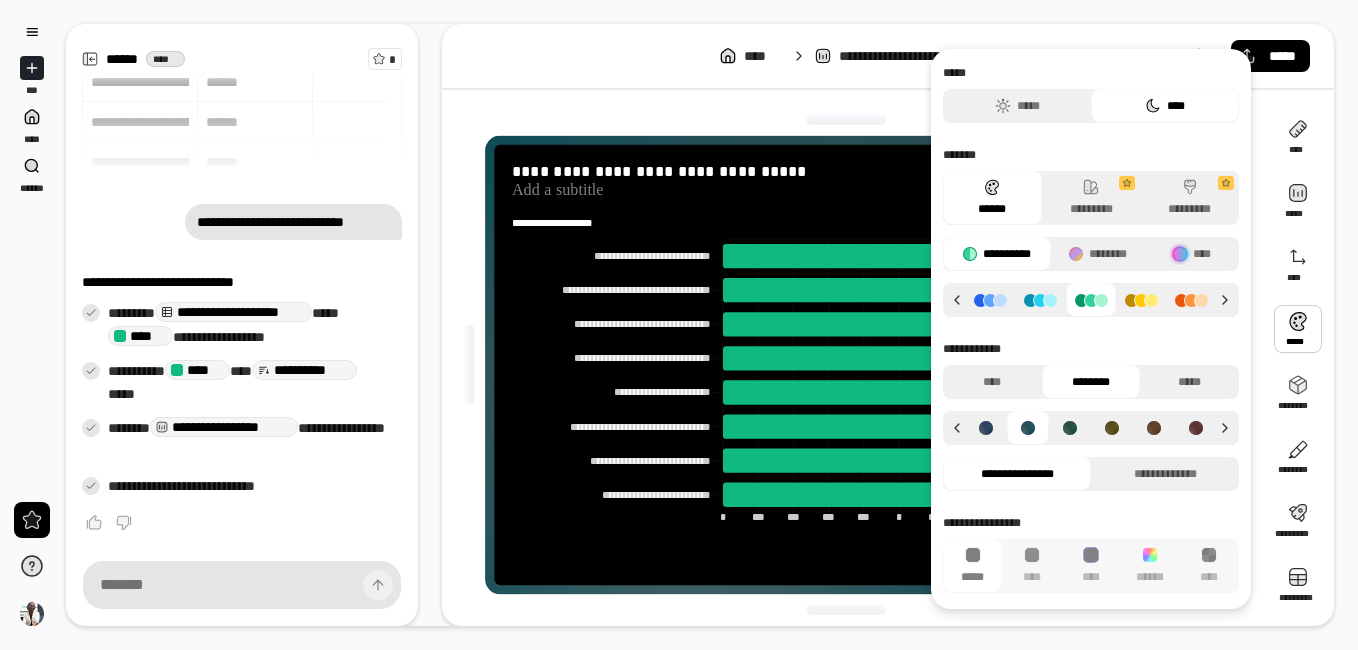 click at bounding box center (986, 428) 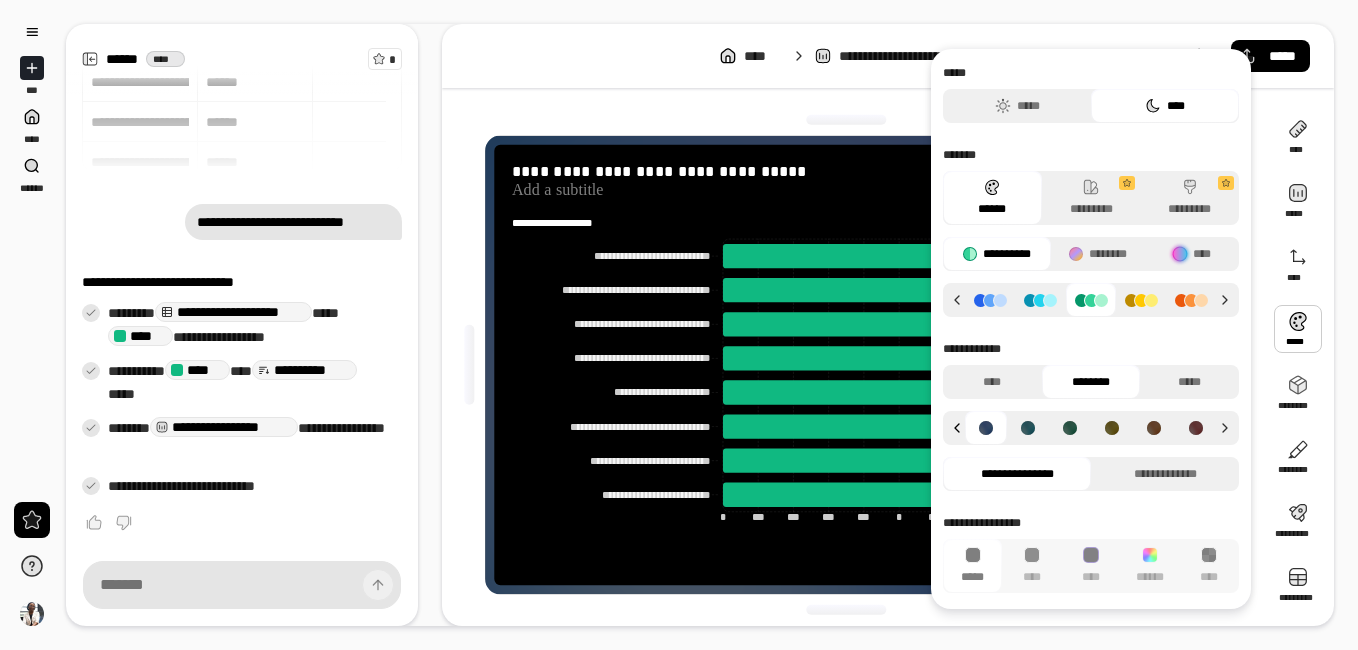 click 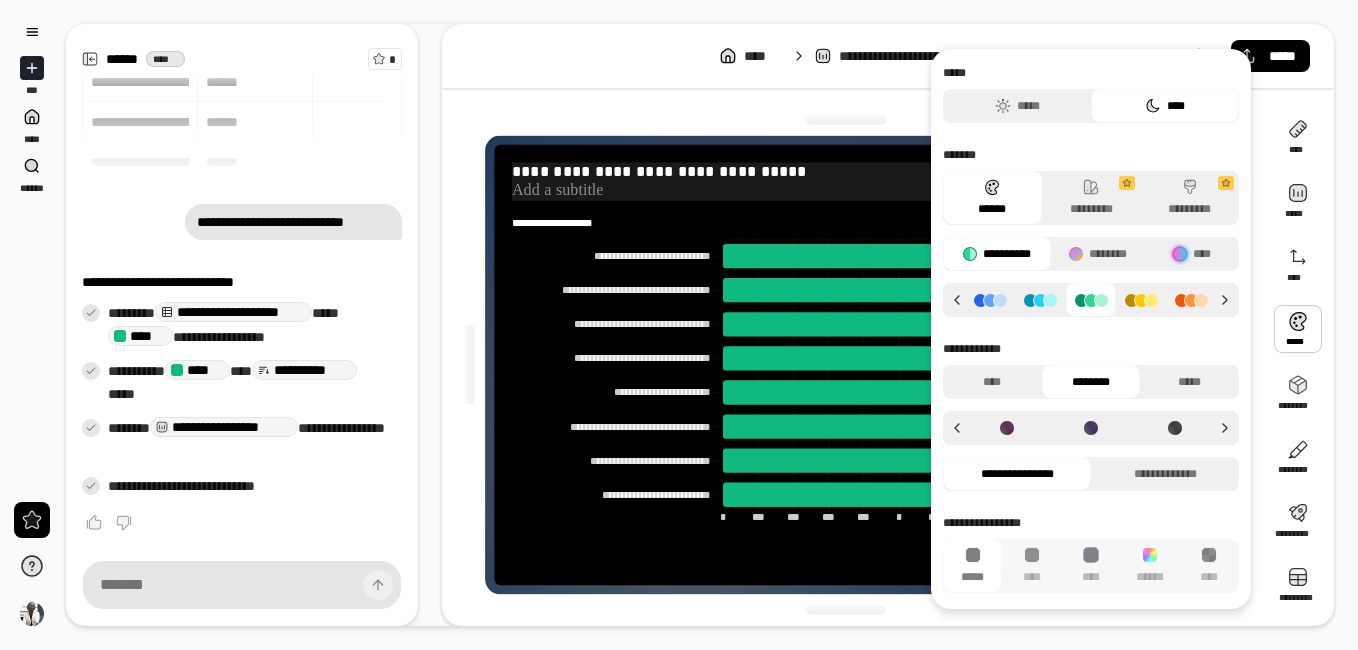click on "**********" at bounding box center [845, 171] 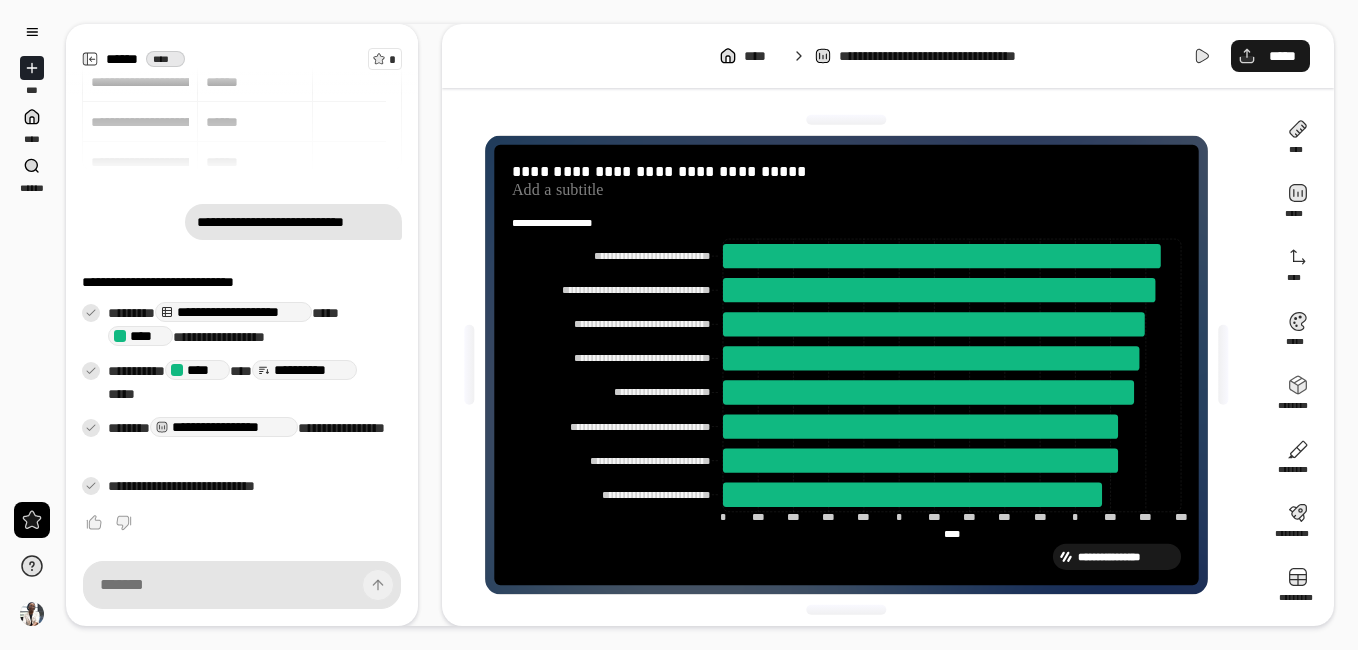 click on "*****" at bounding box center [1282, 56] 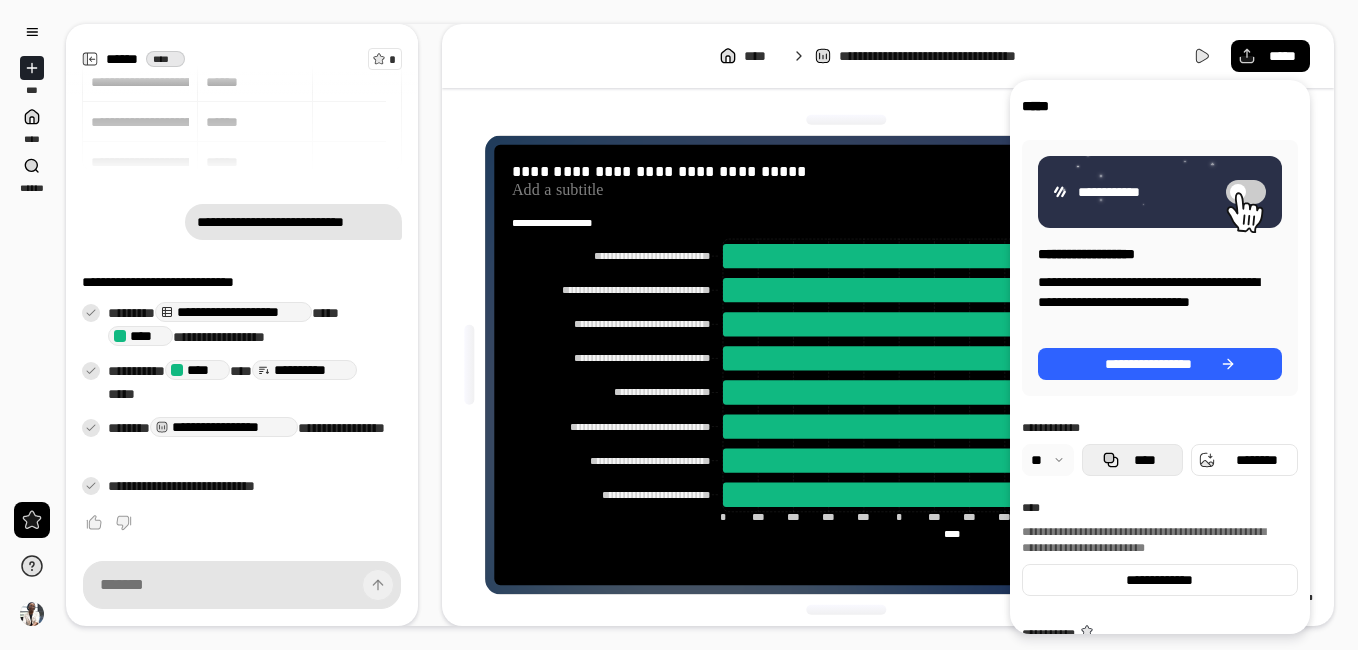 click on "****" at bounding box center [1132, 460] 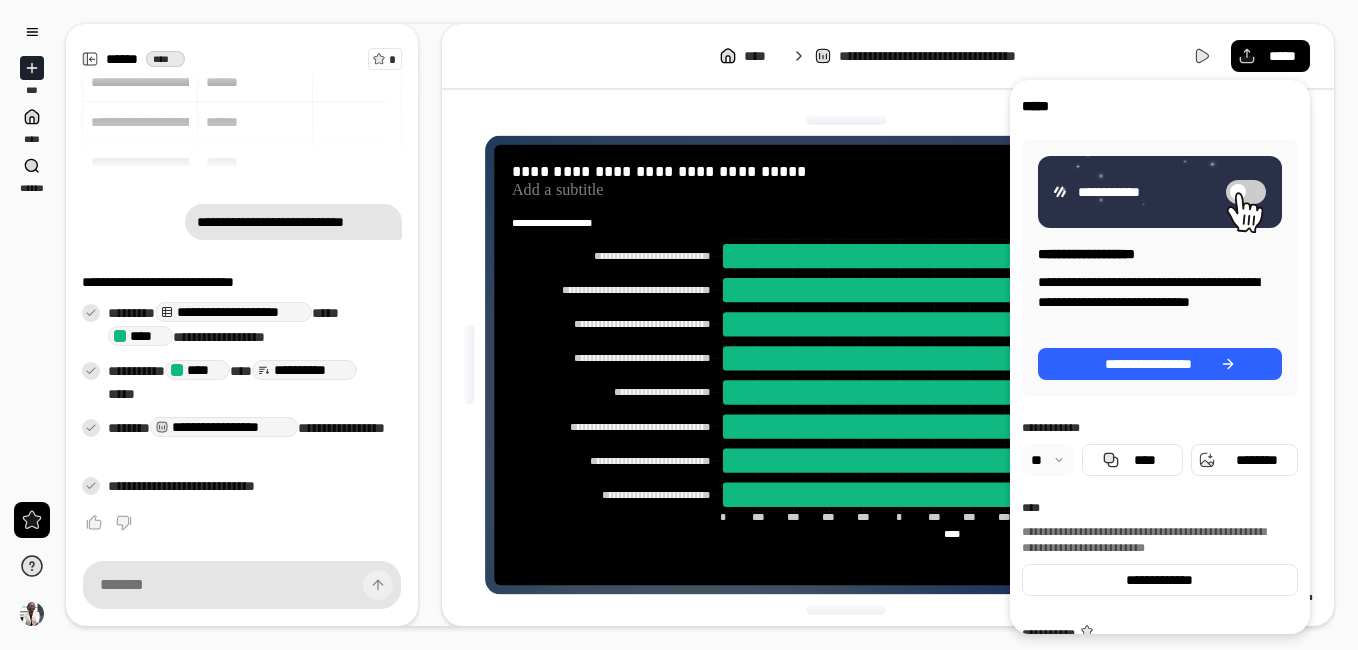 click at bounding box center [1246, 192] 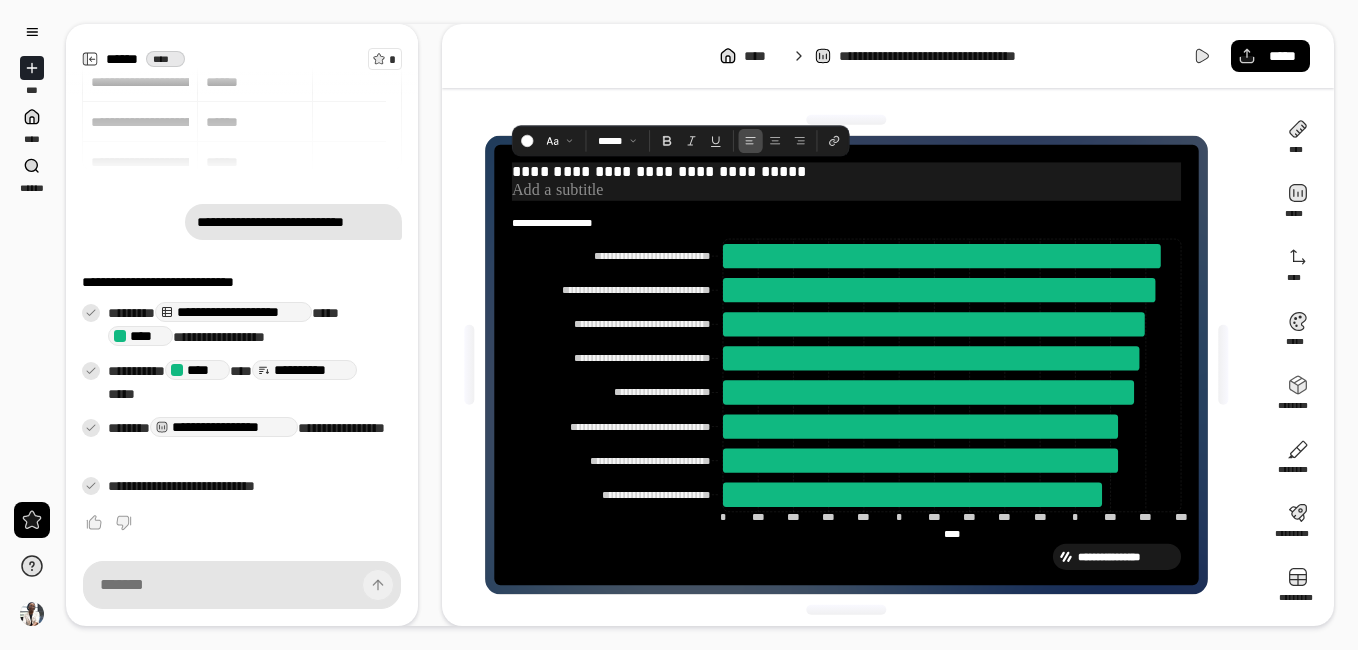 click at bounding box center (845, 191) 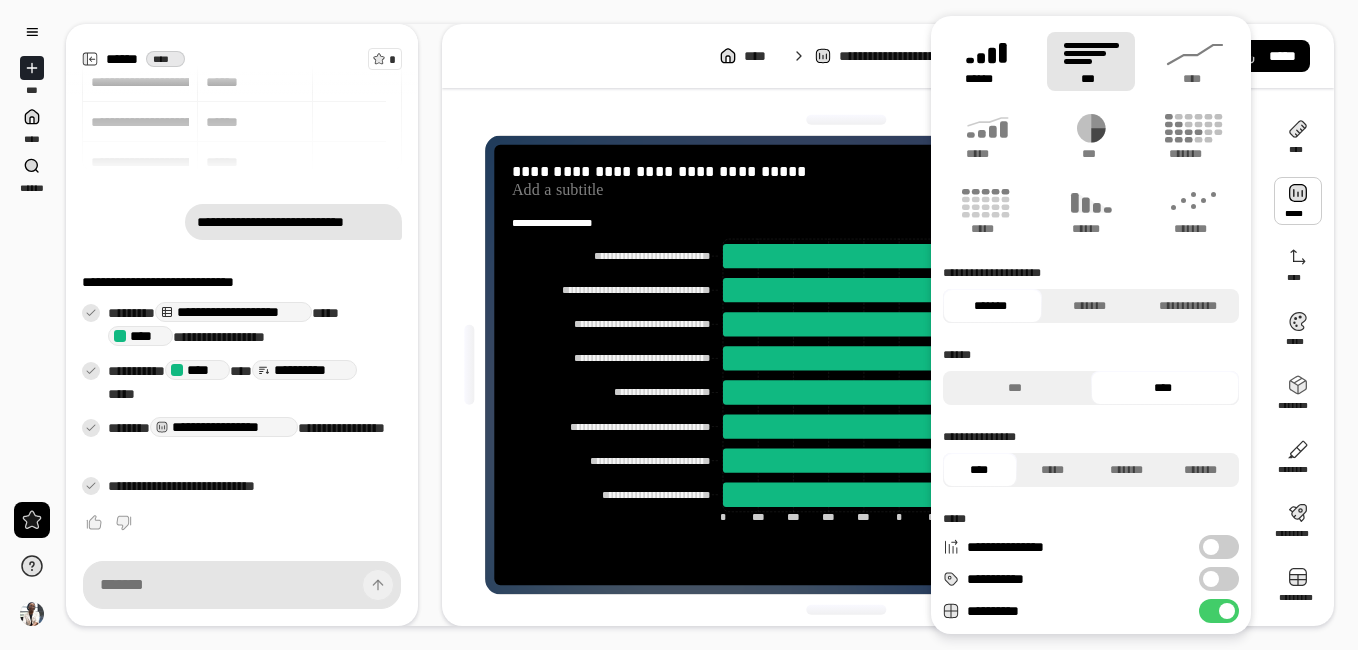 click 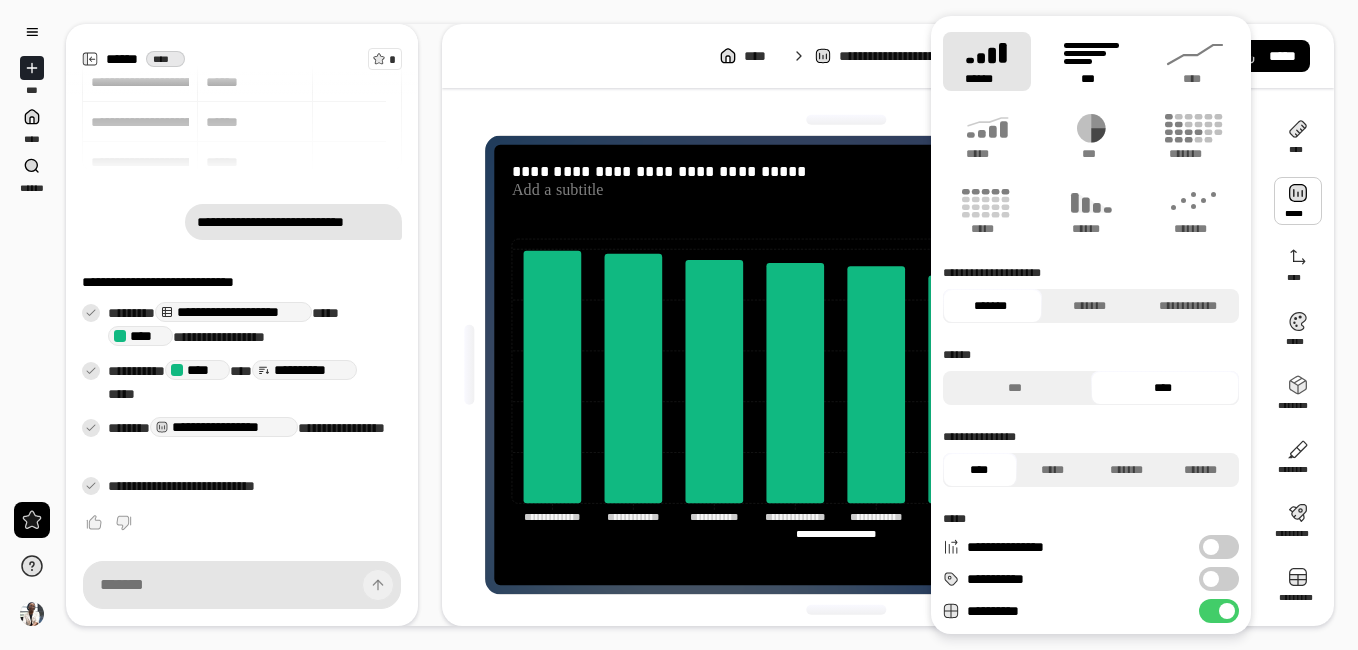 click 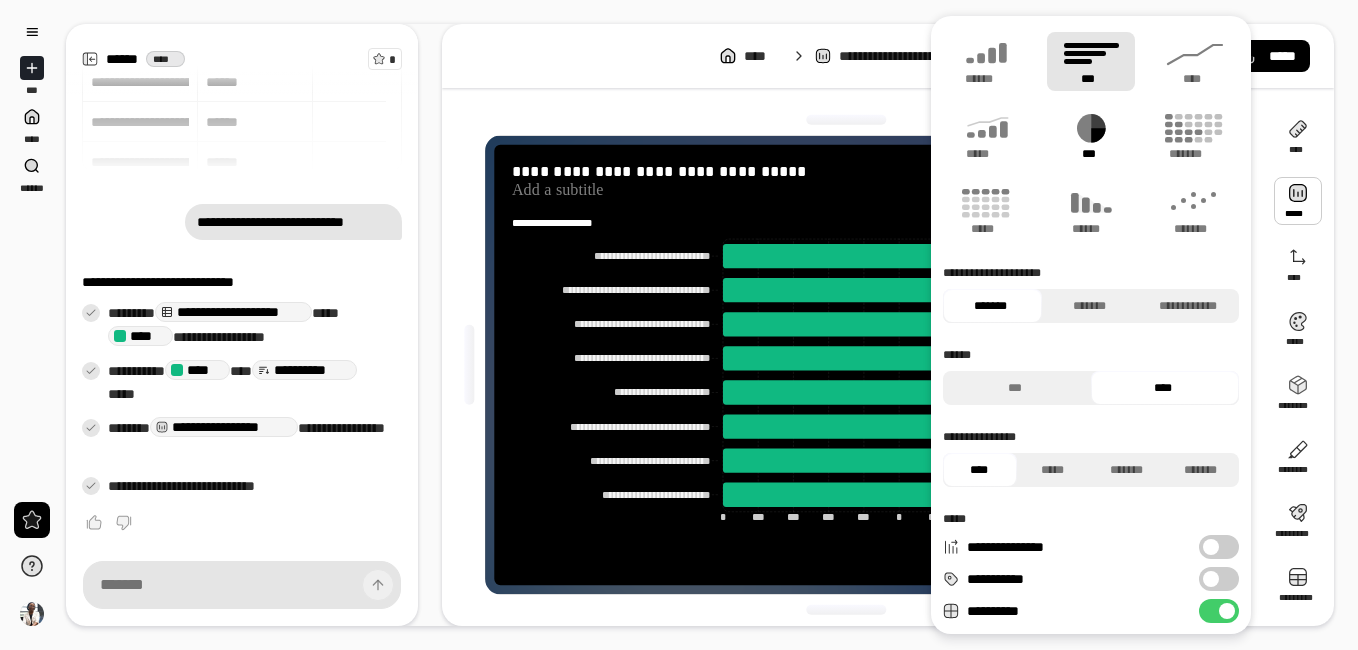 click 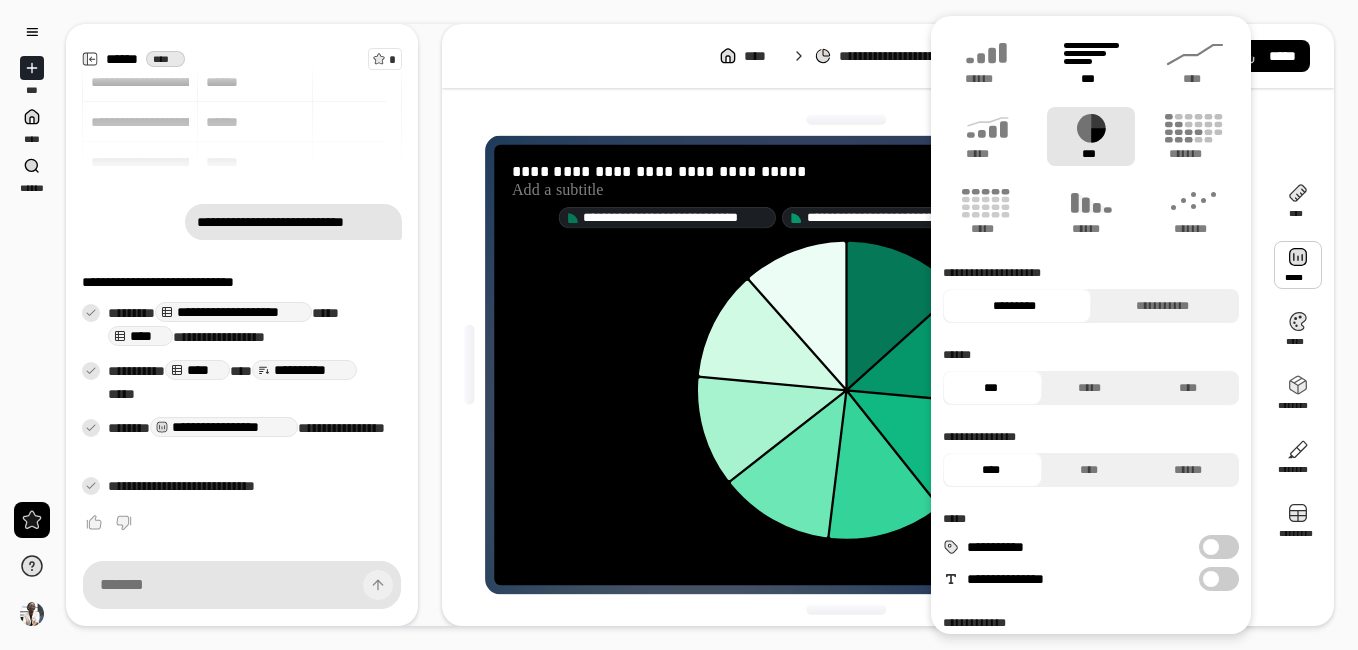 click 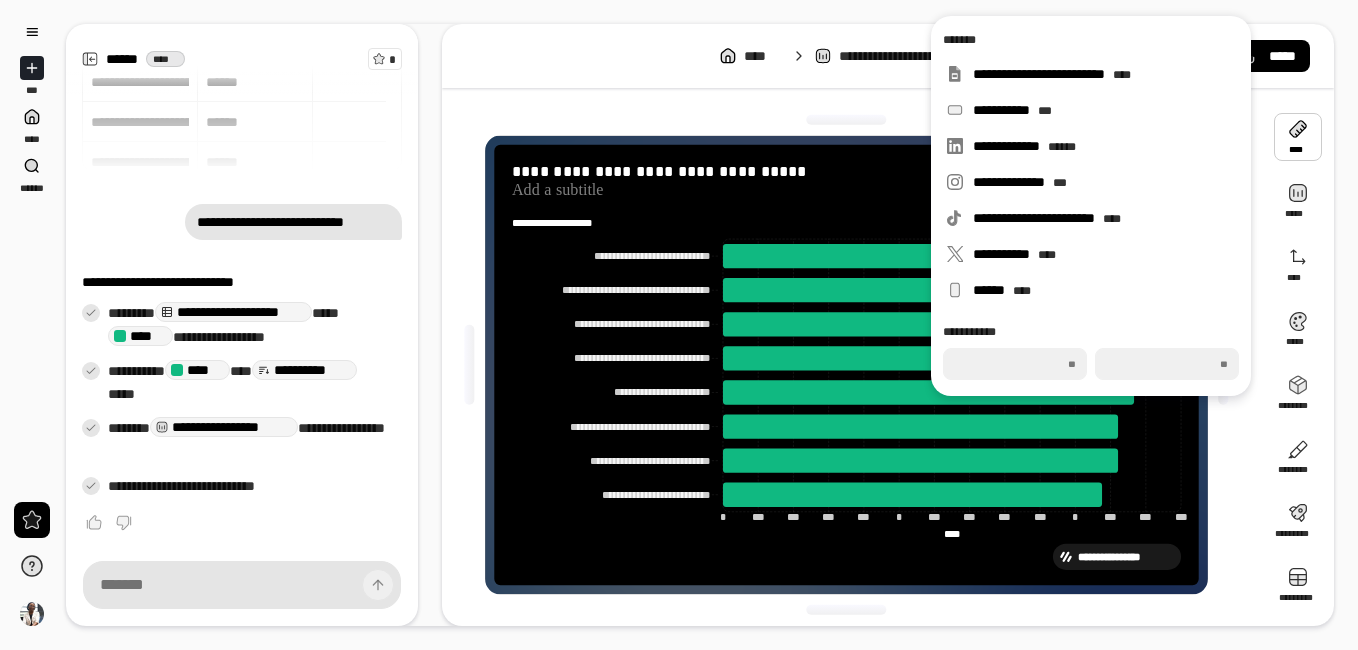 click at bounding box center [1298, 137] 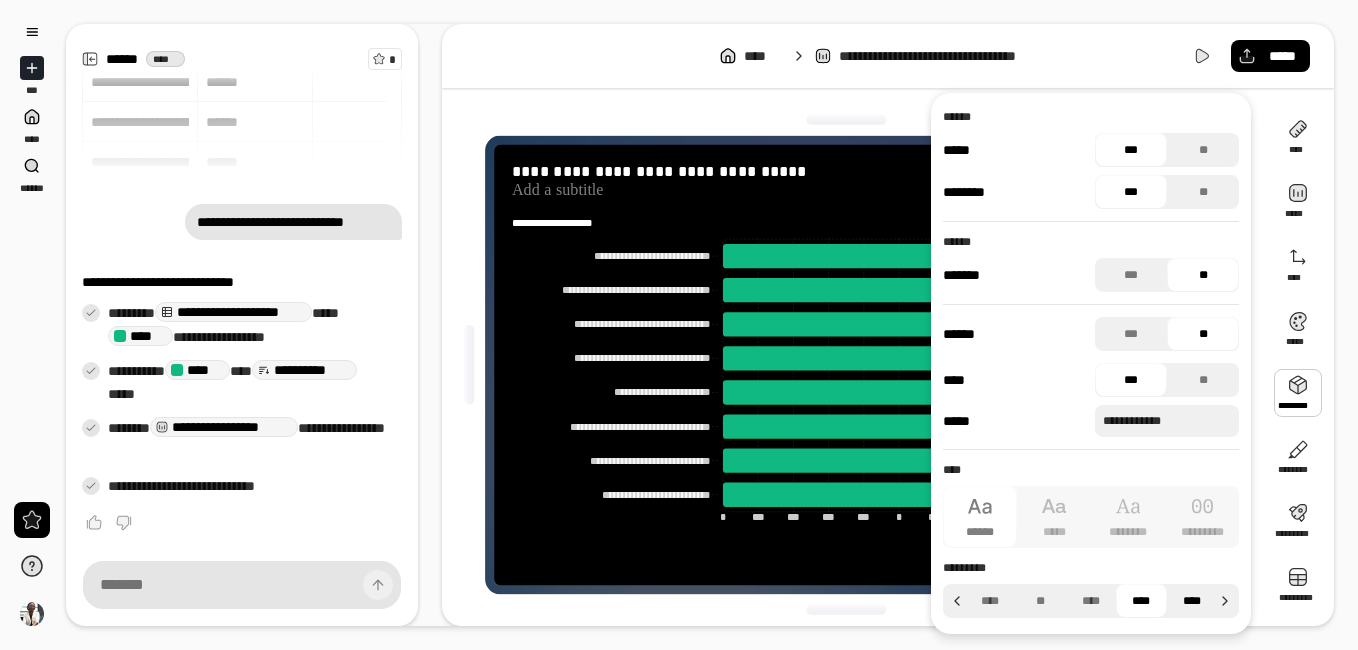 click on "****" at bounding box center [1192, 601] 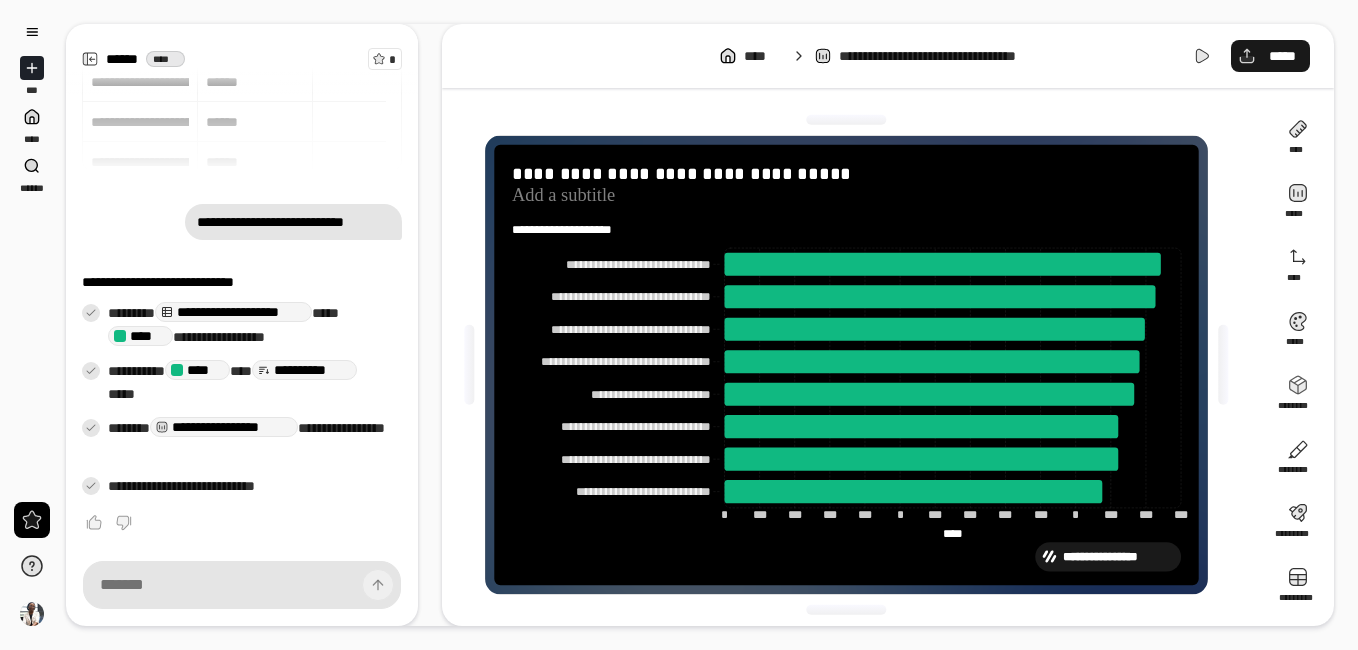 click on "*****" at bounding box center [1282, 56] 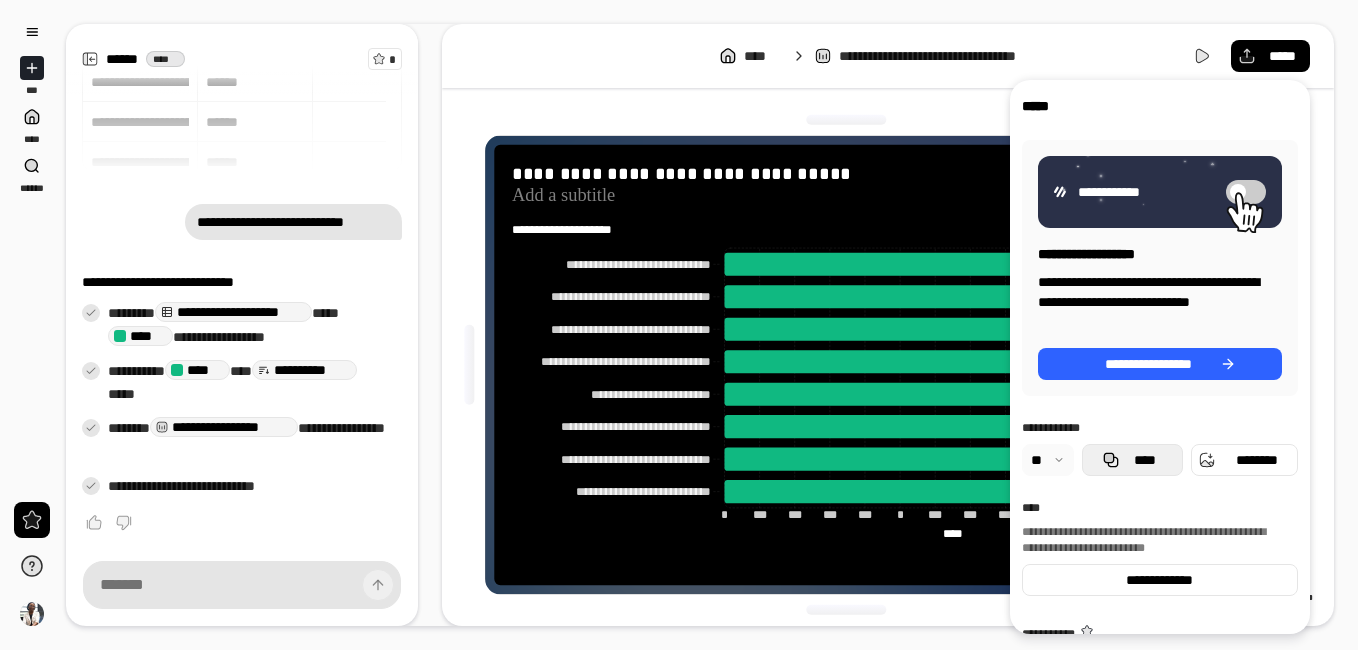 click on "****" at bounding box center (1144, 460) 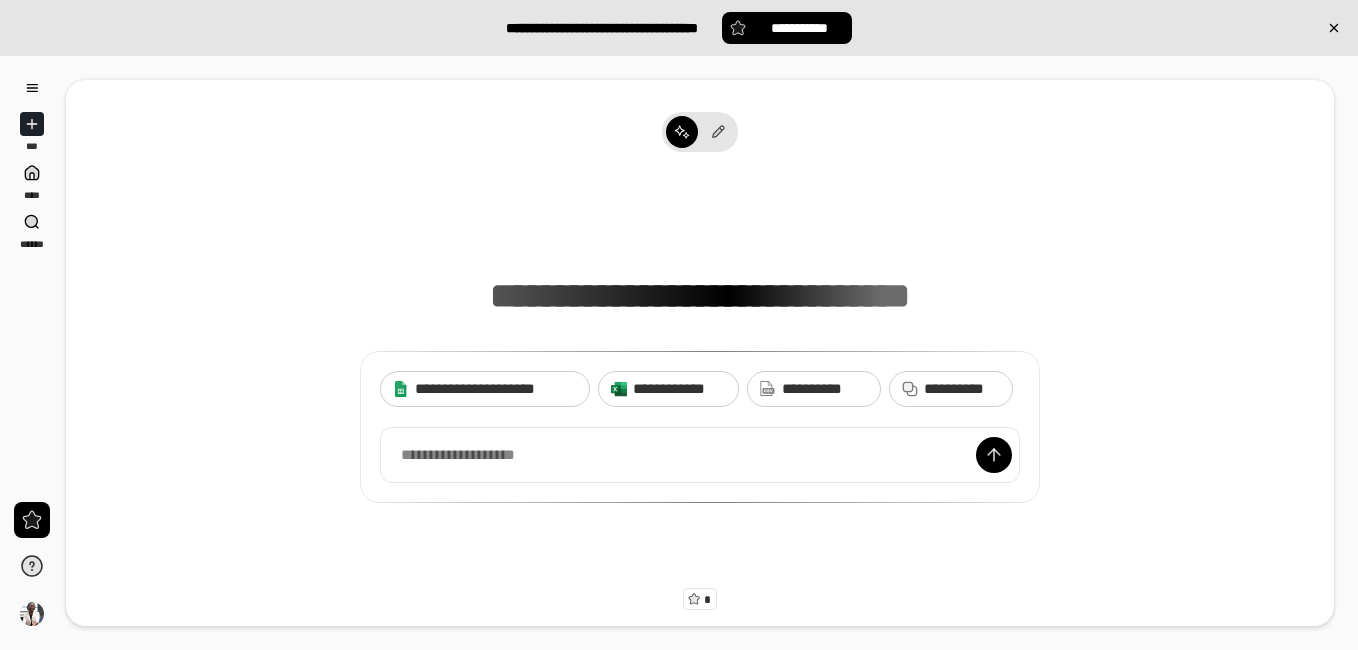 scroll, scrollTop: 0, scrollLeft: 0, axis: both 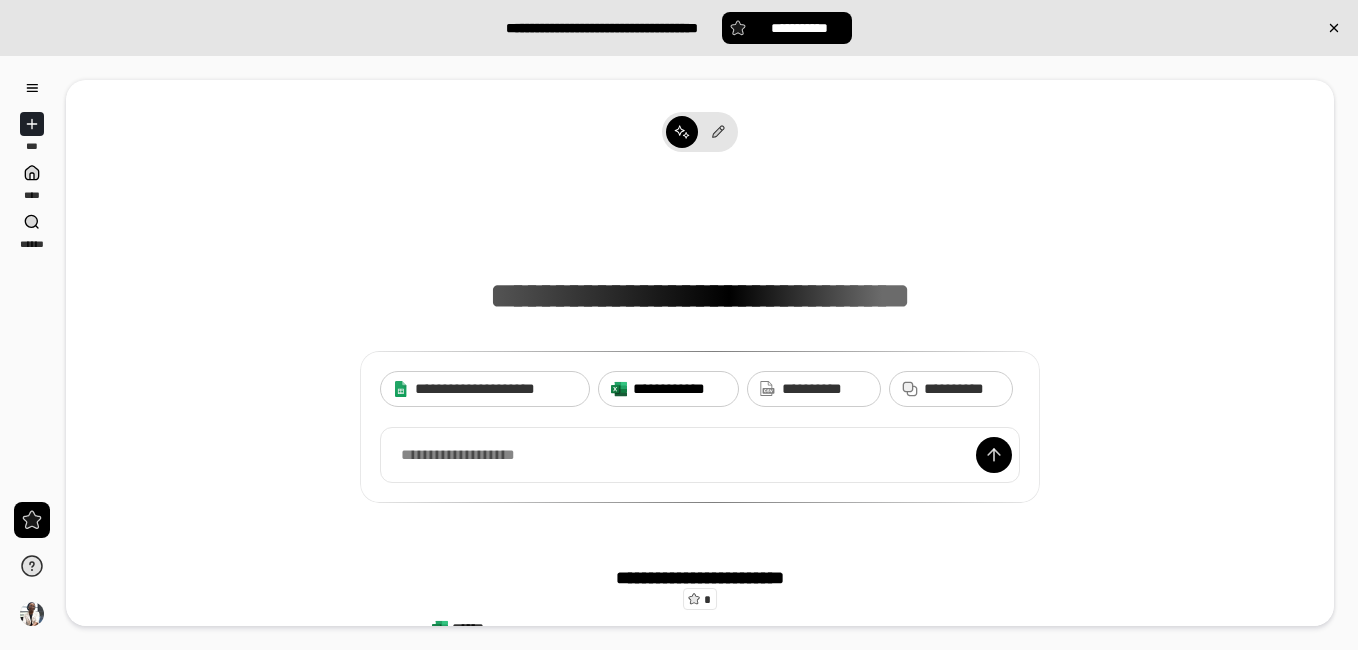 click on "**********" at bounding box center [679, 389] 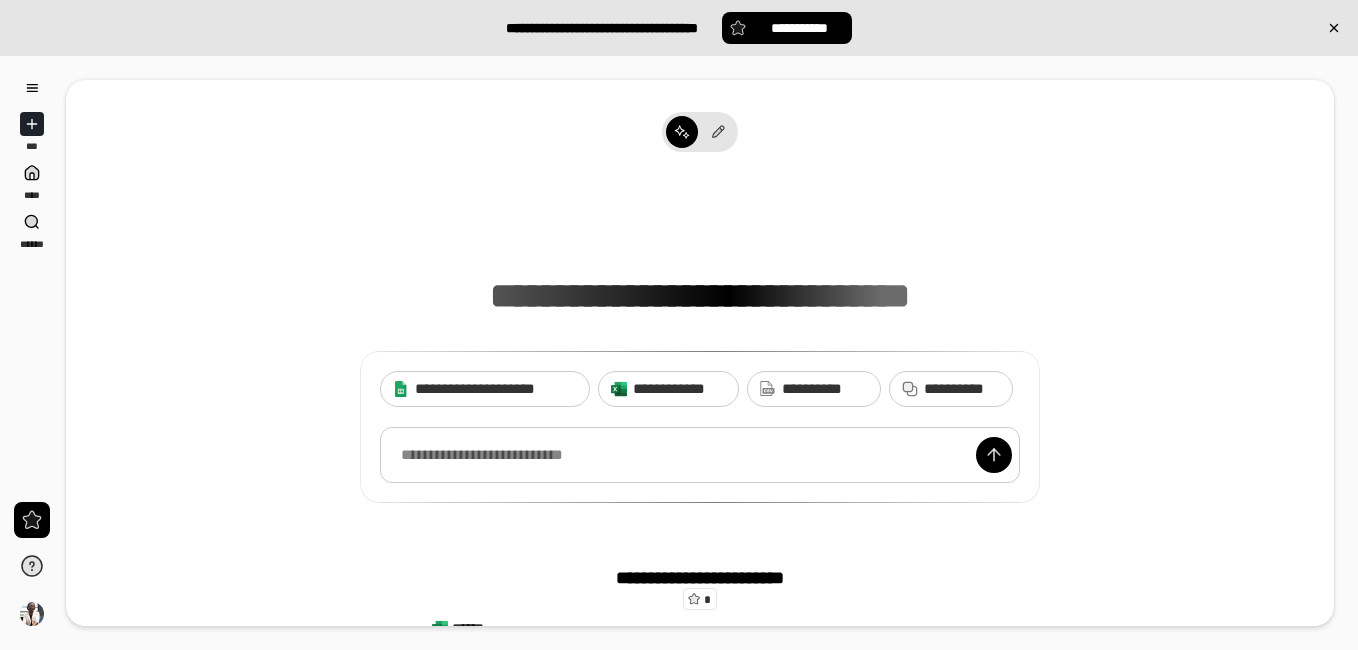type 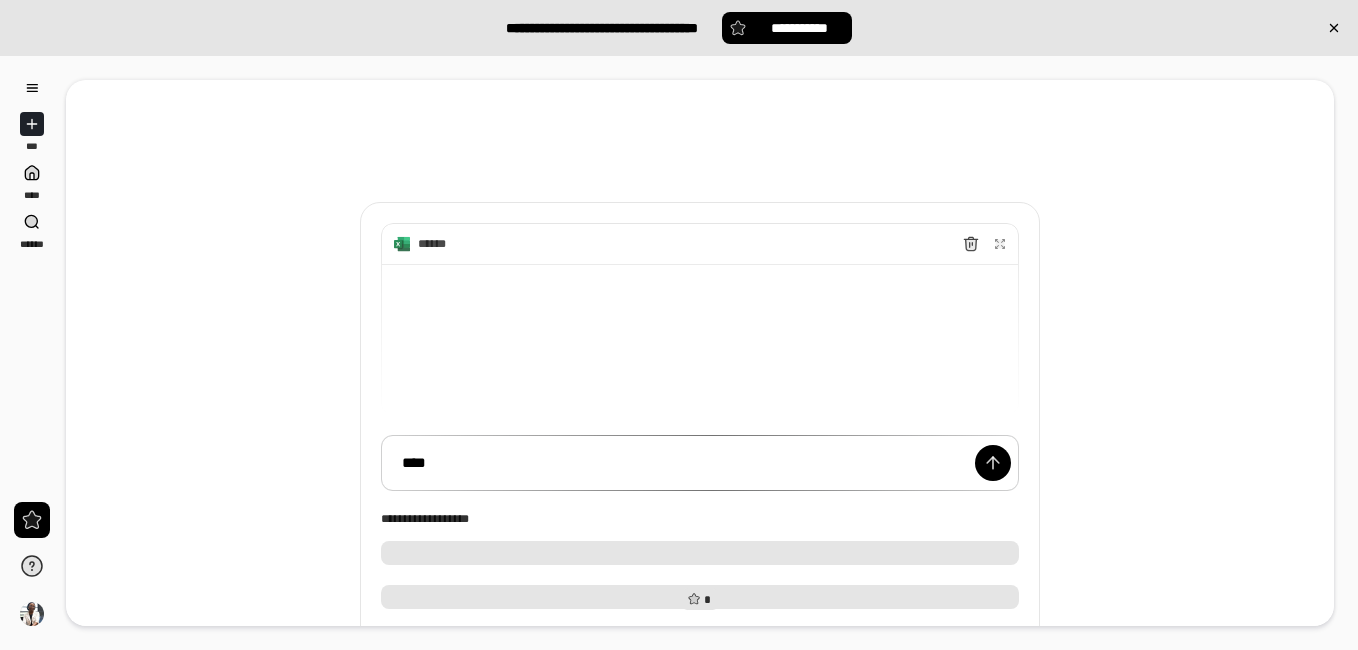 type 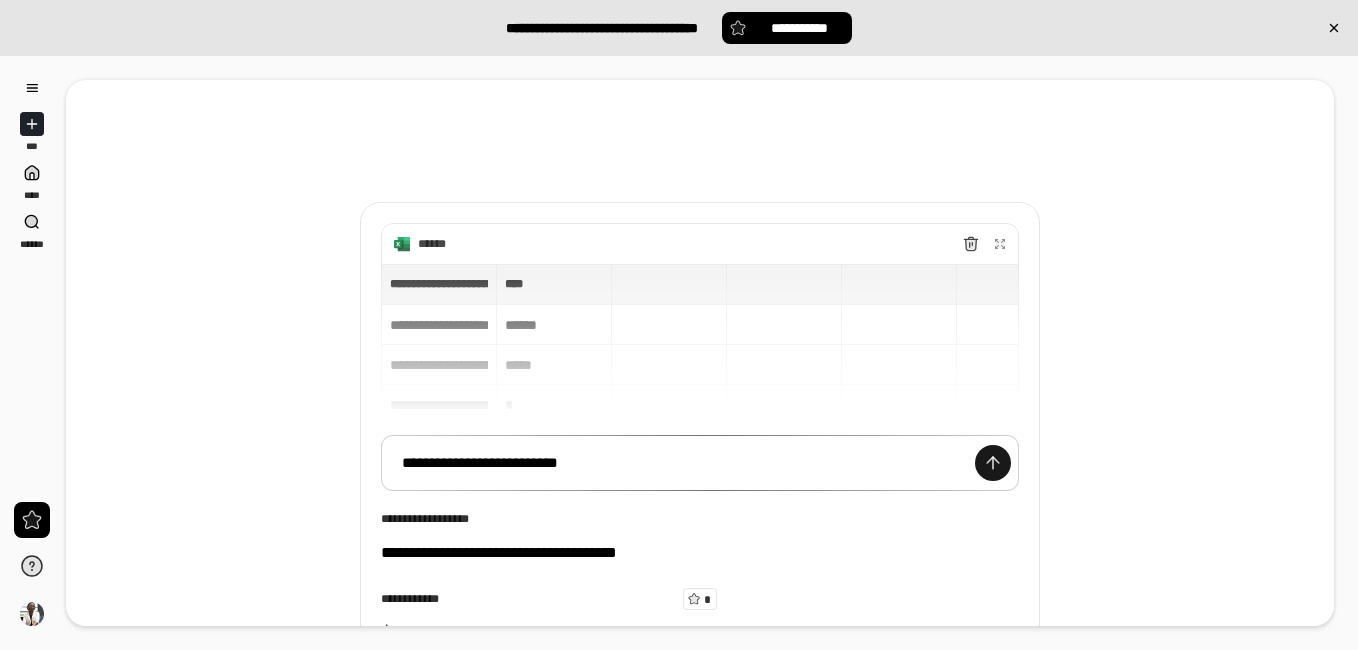 click at bounding box center (993, 463) 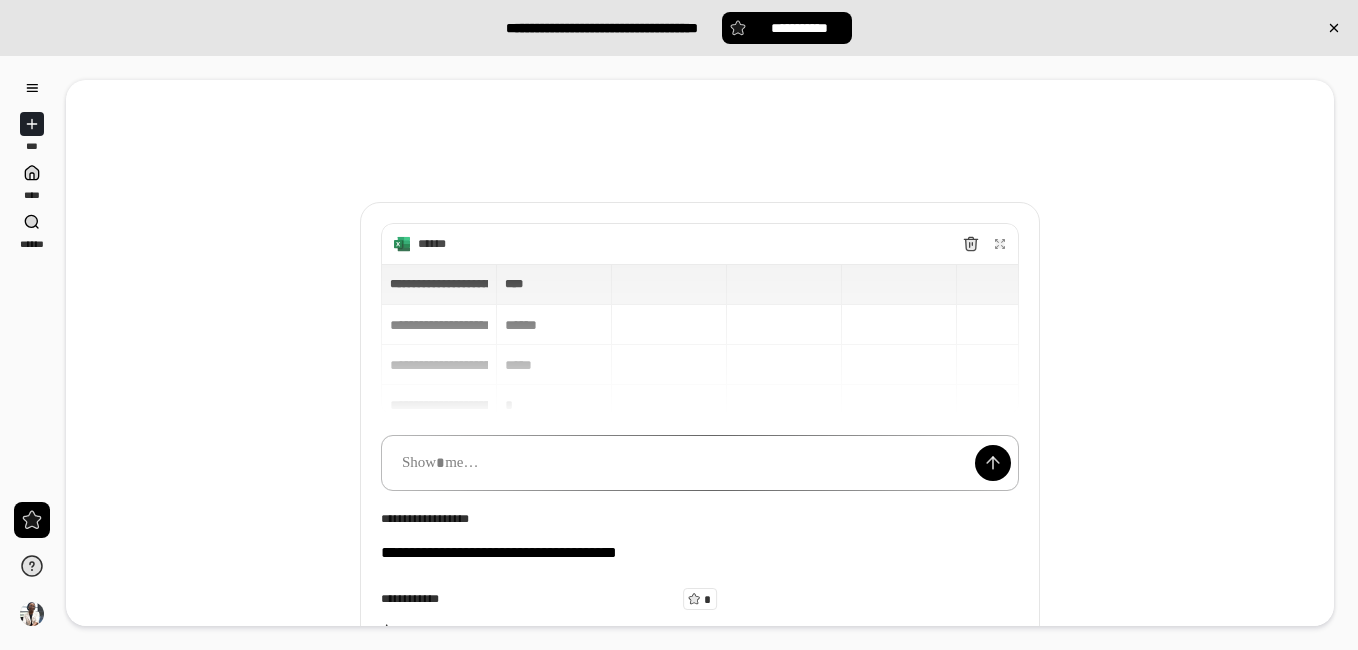 click at bounding box center (700, 463) 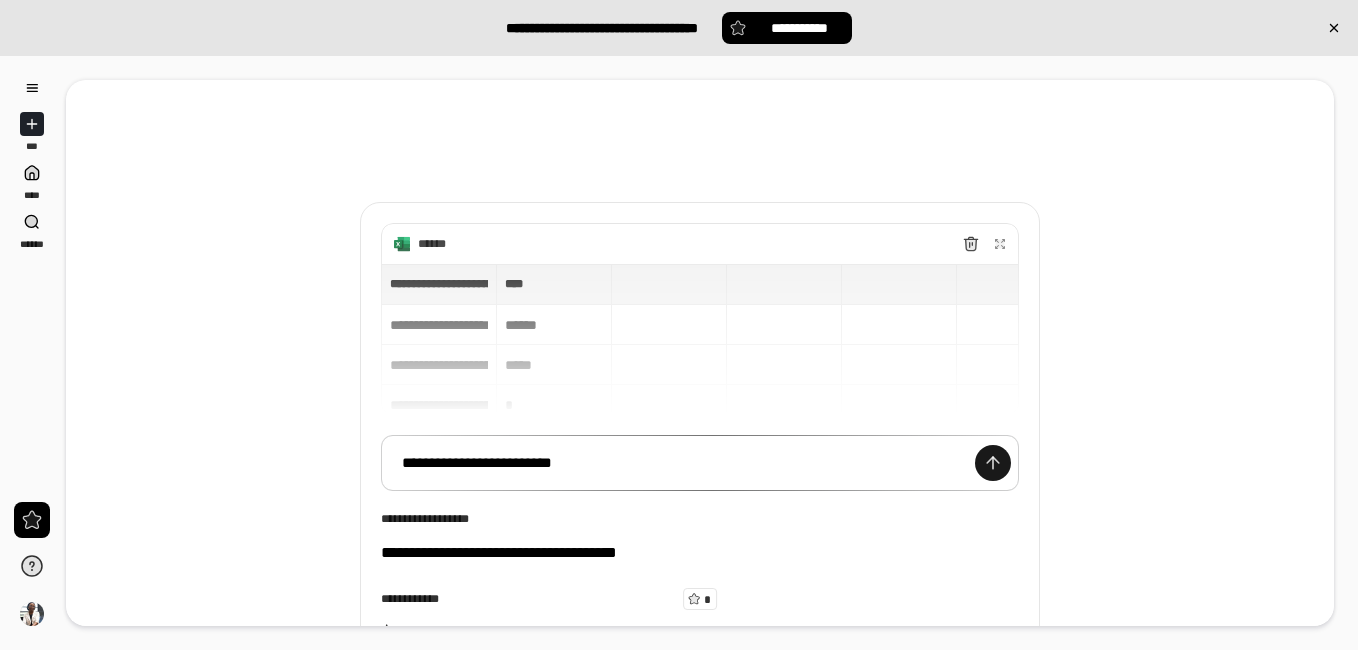 click at bounding box center [993, 463] 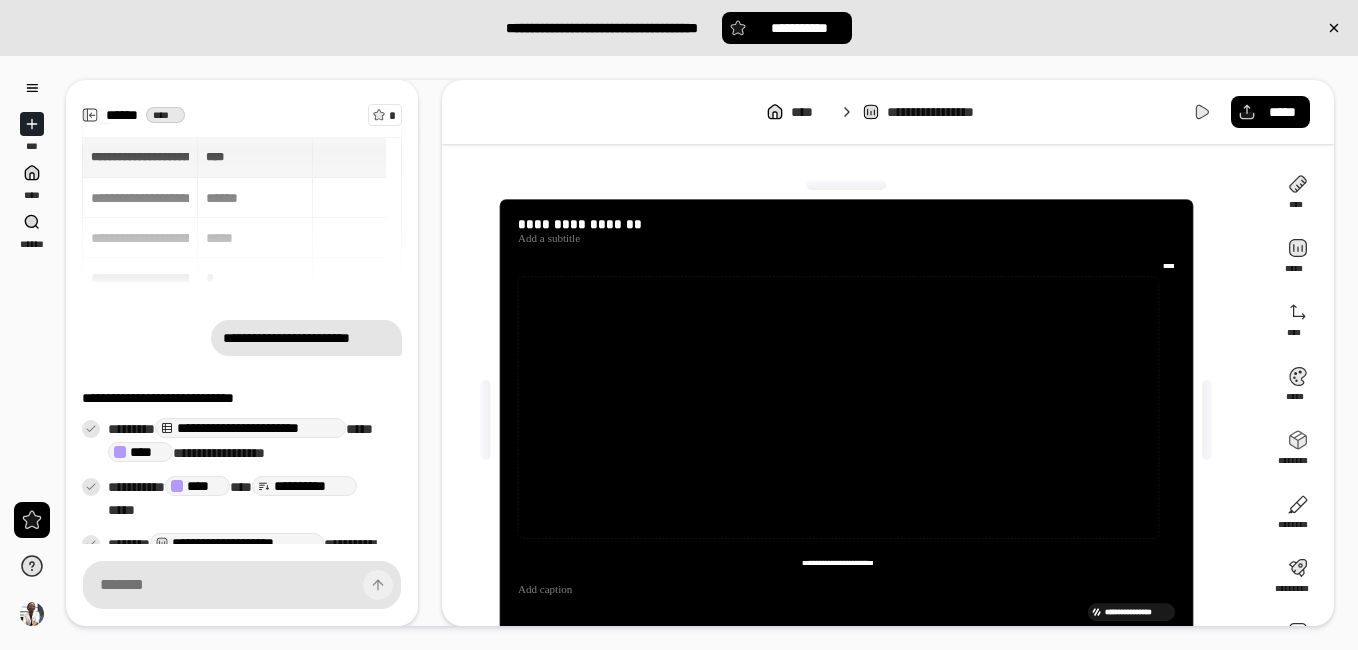 scroll, scrollTop: 116, scrollLeft: 0, axis: vertical 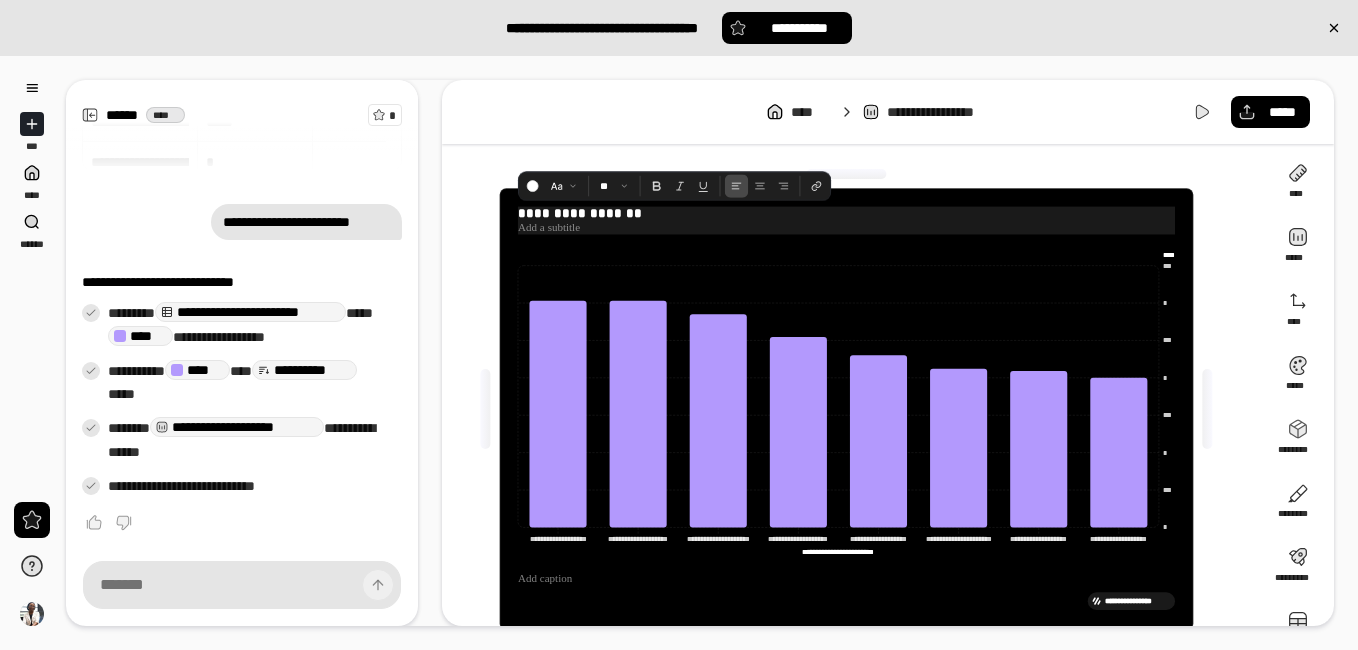 click on "**********" at bounding box center (846, 214) 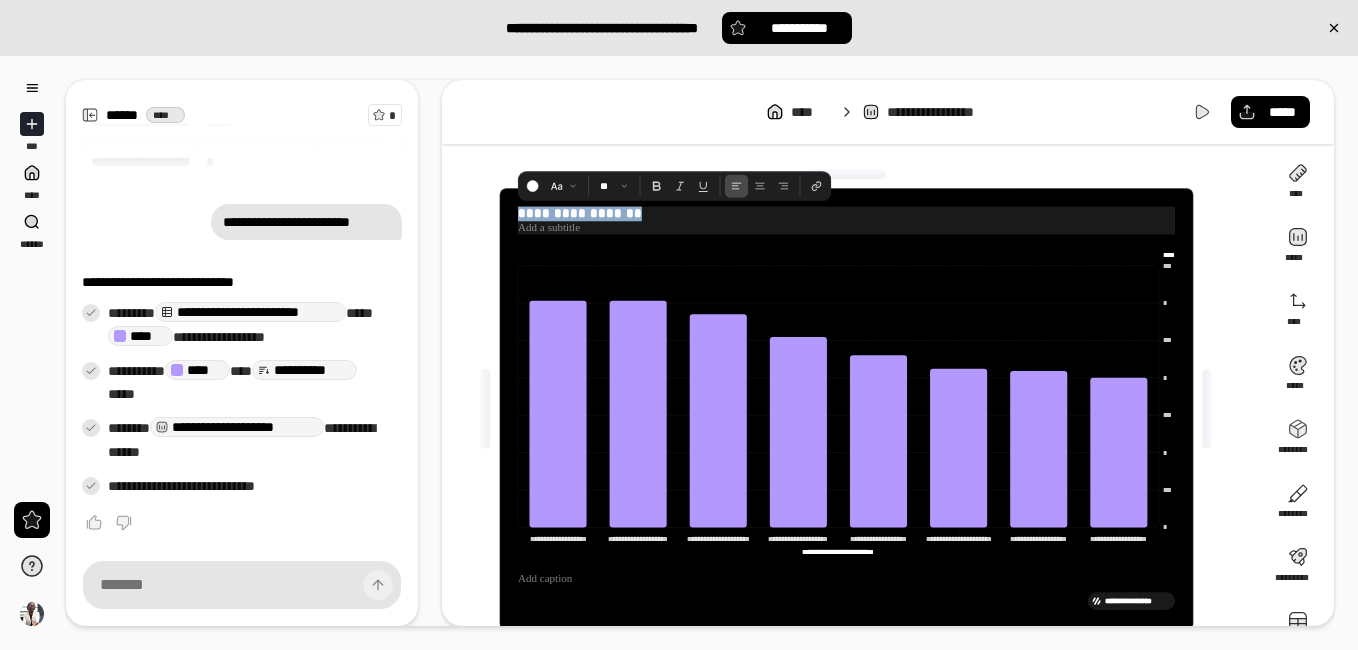 drag, startPoint x: 633, startPoint y: 215, endPoint x: 512, endPoint y: 214, distance: 121.004135 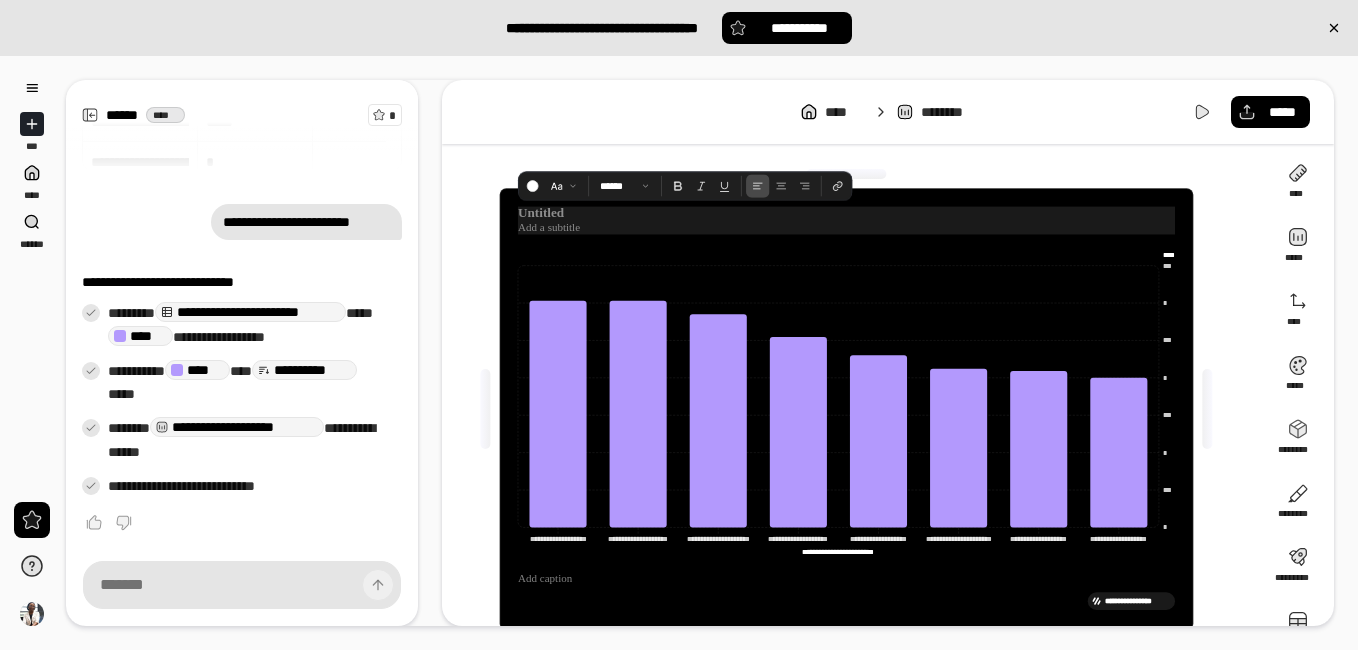 drag, startPoint x: 588, startPoint y: 227, endPoint x: 517, endPoint y: 231, distance: 71.11259 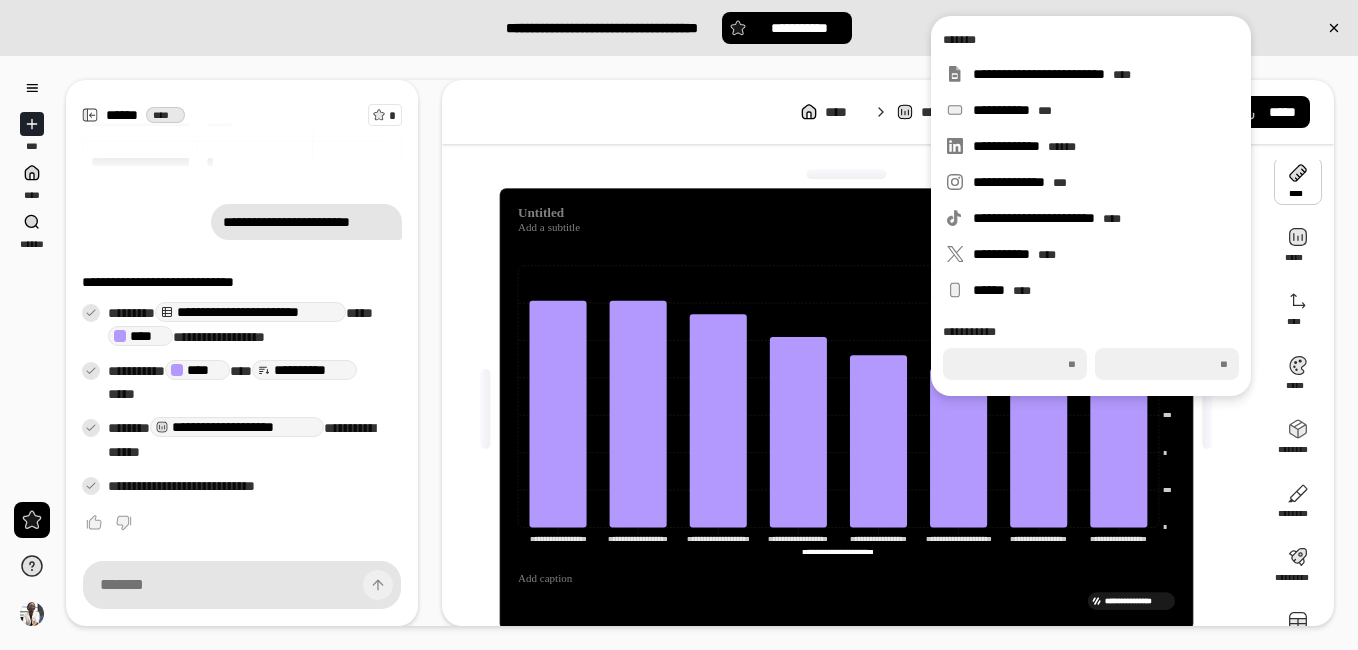 click at bounding box center (1298, 181) 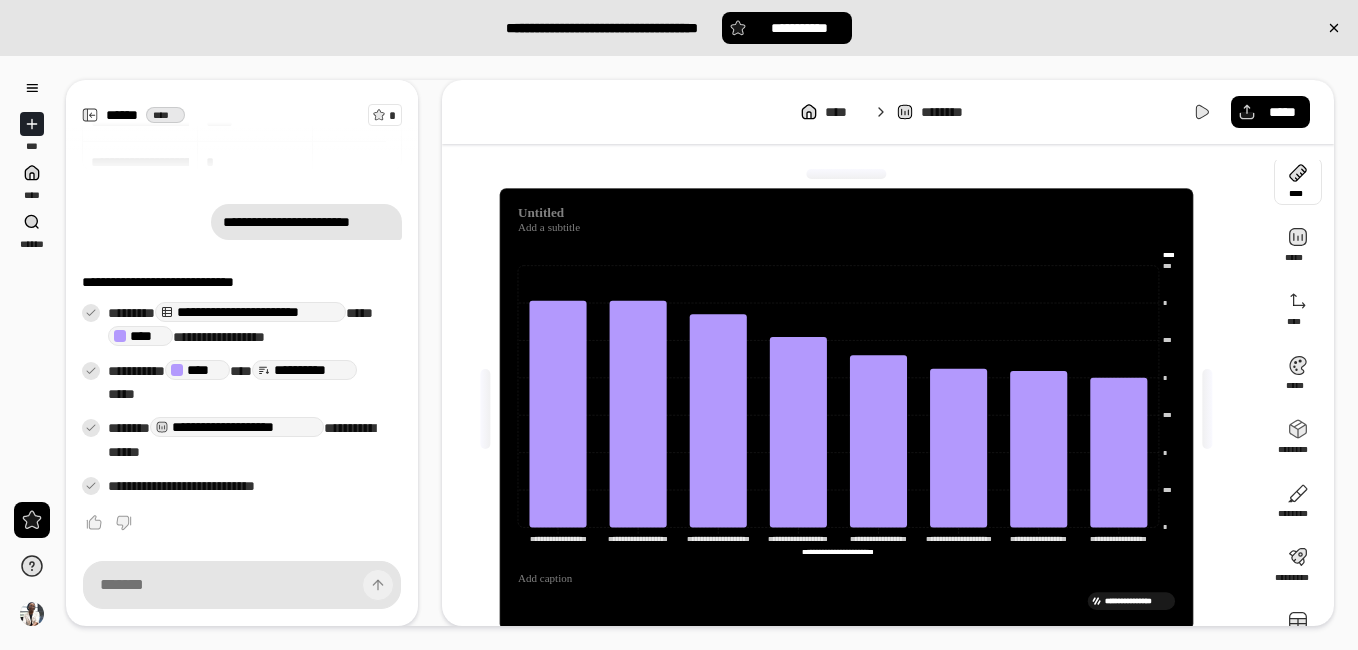 click at bounding box center (1298, 181) 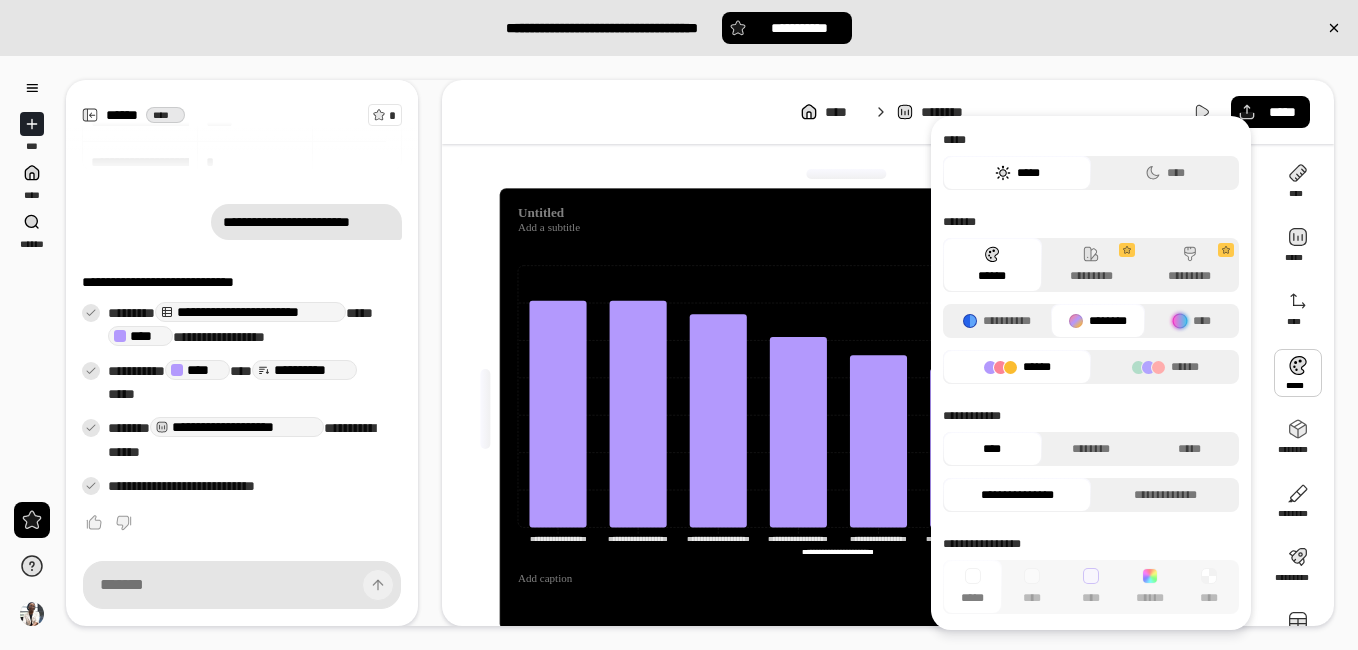click on "********" at bounding box center (1098, 321) 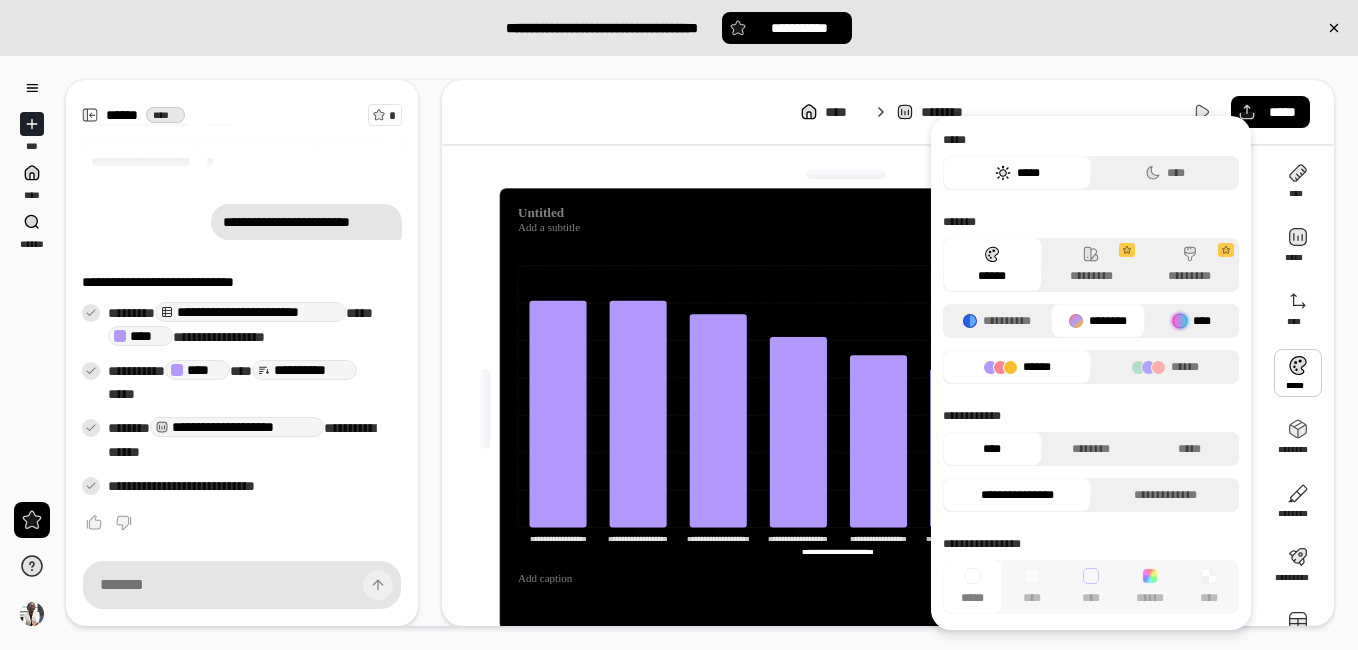 click at bounding box center (1180, 321) 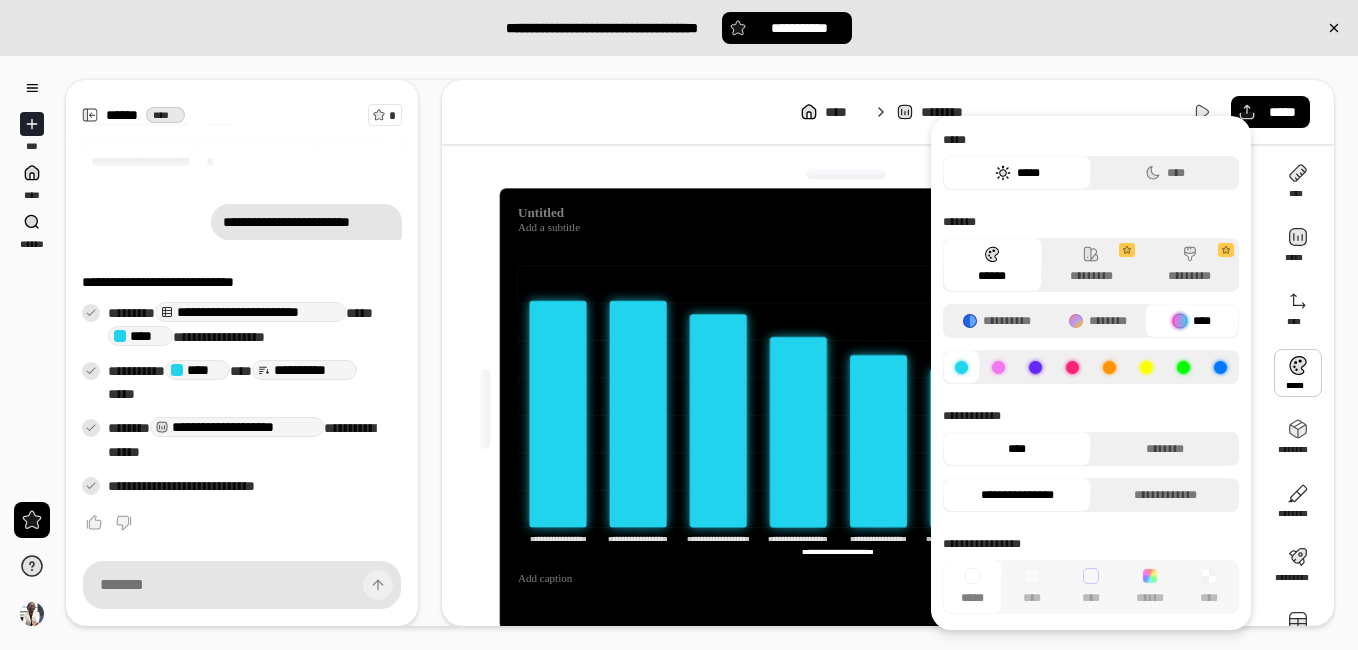click 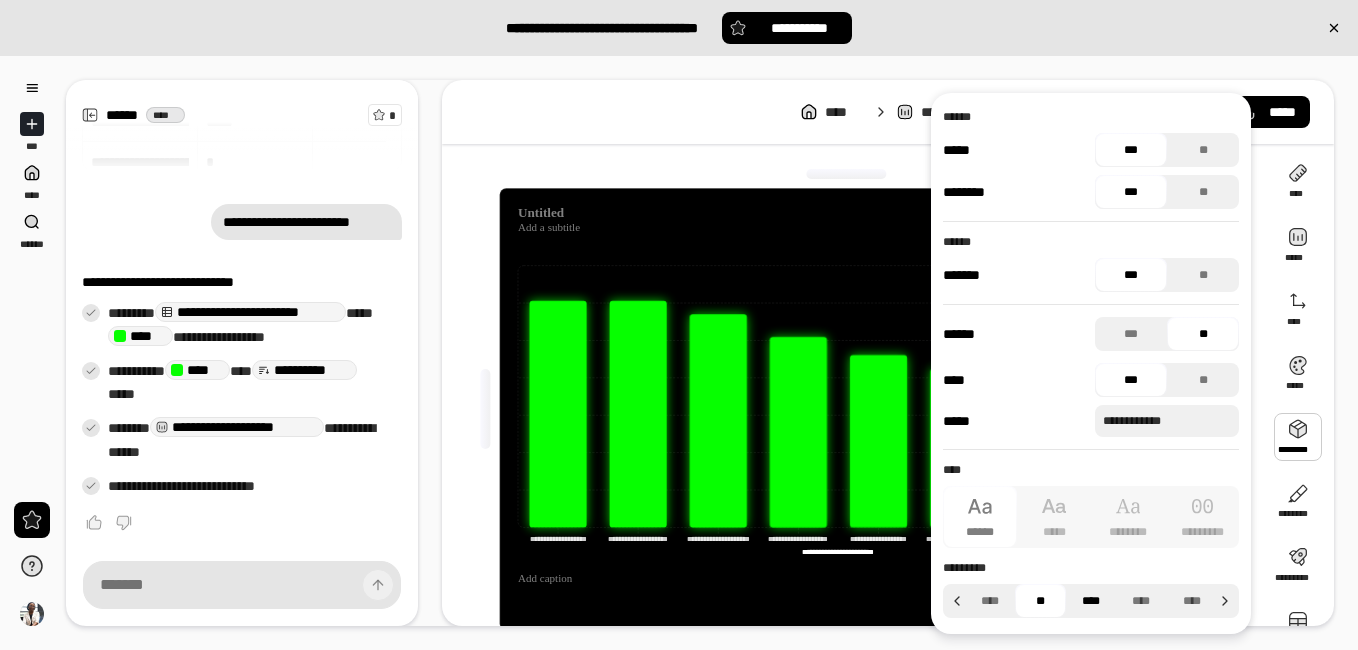 click on "****" at bounding box center (1091, 601) 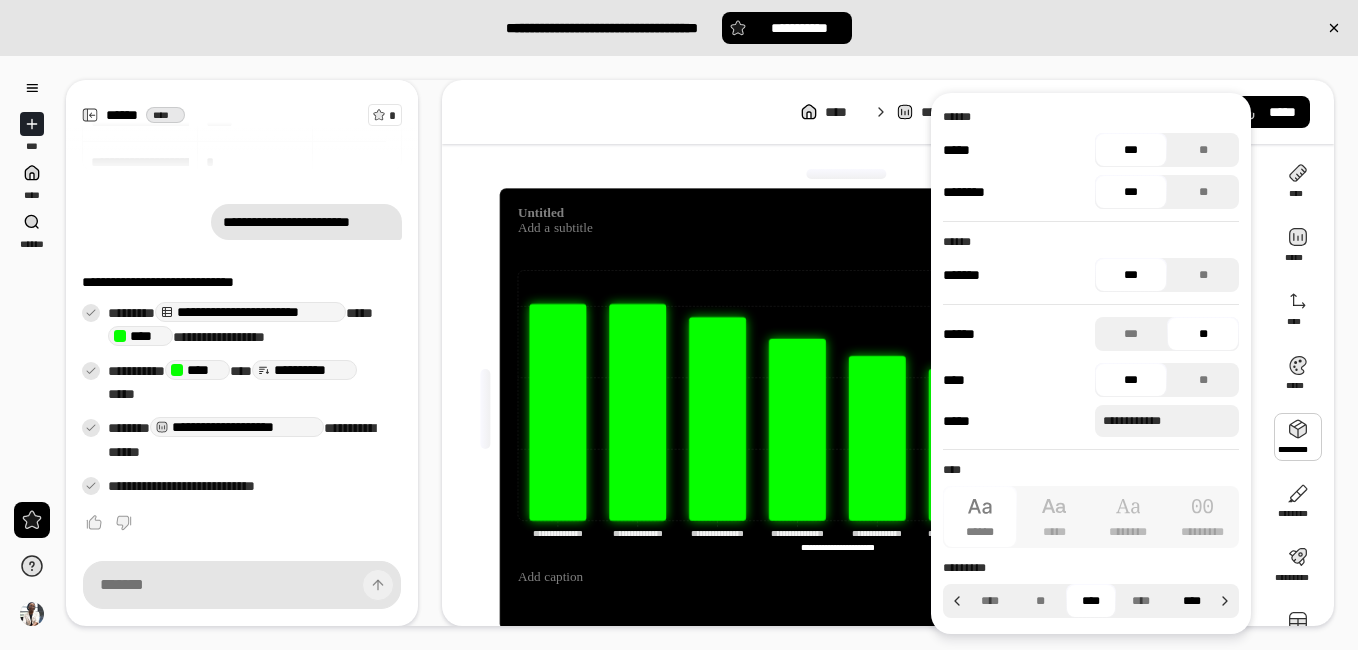 click on "****" at bounding box center (1192, 601) 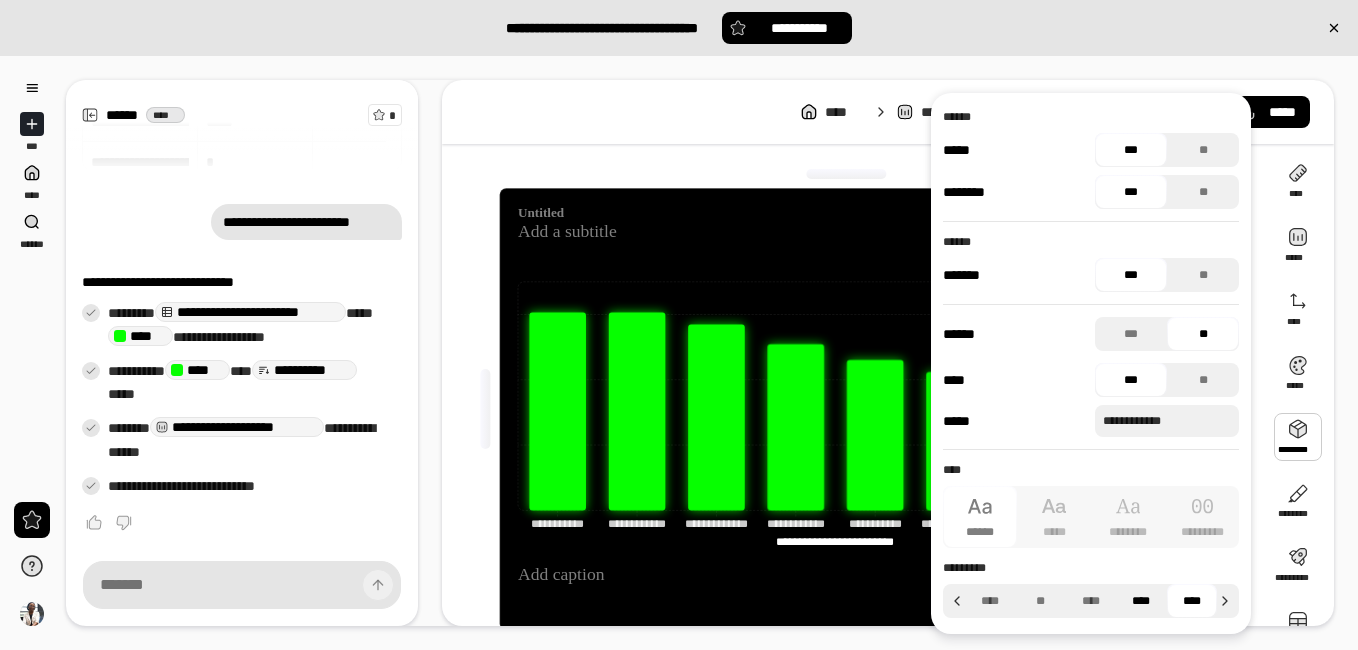 click on "****" at bounding box center [1141, 601] 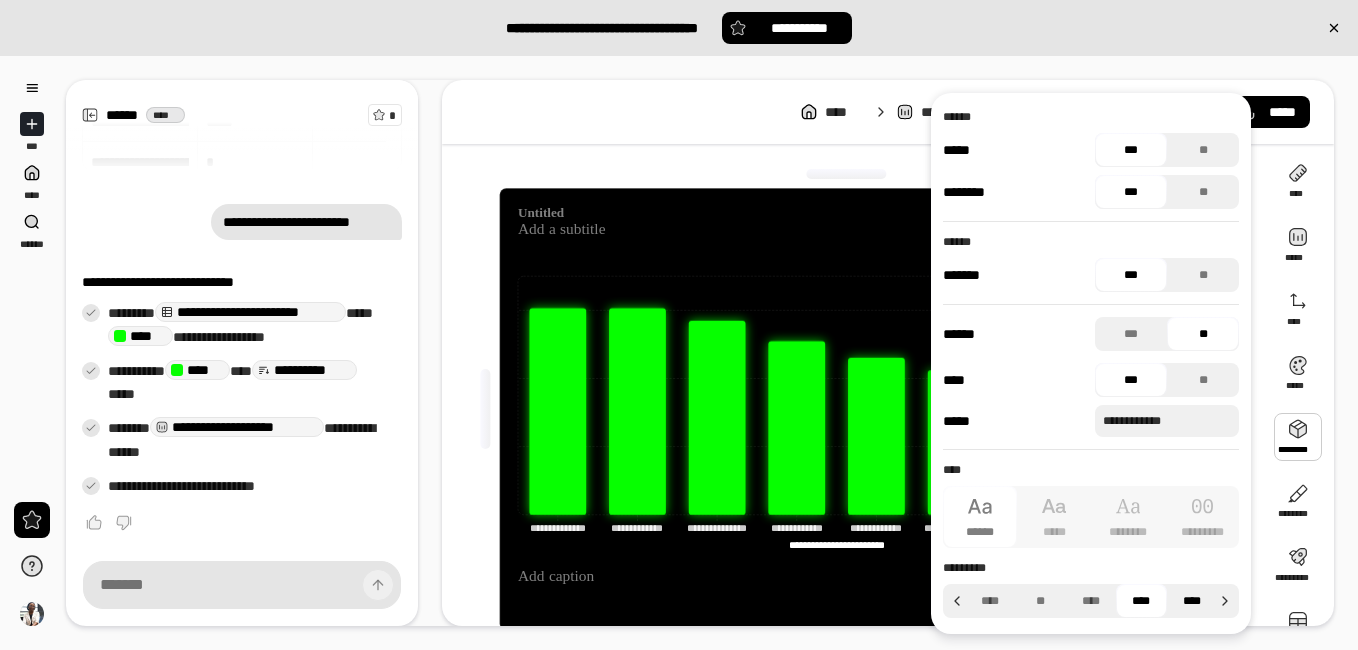 click on "****" at bounding box center [1192, 601] 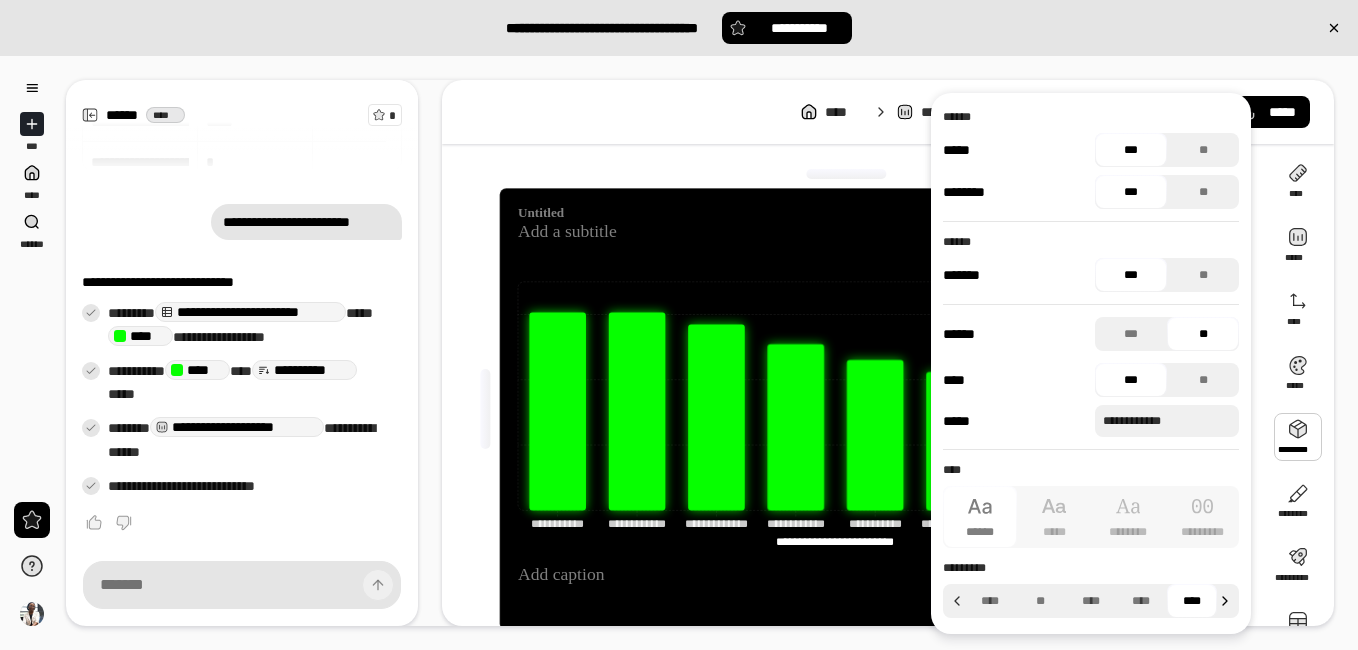 click 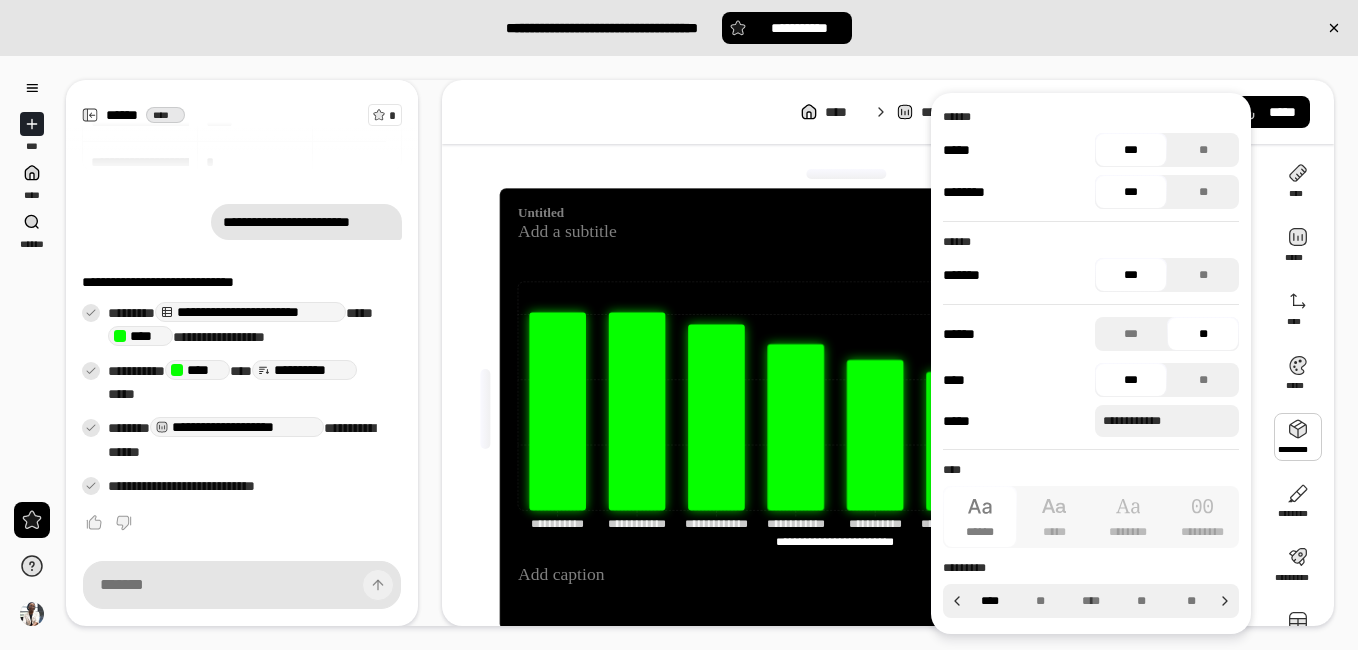 click on "****" at bounding box center [990, 601] 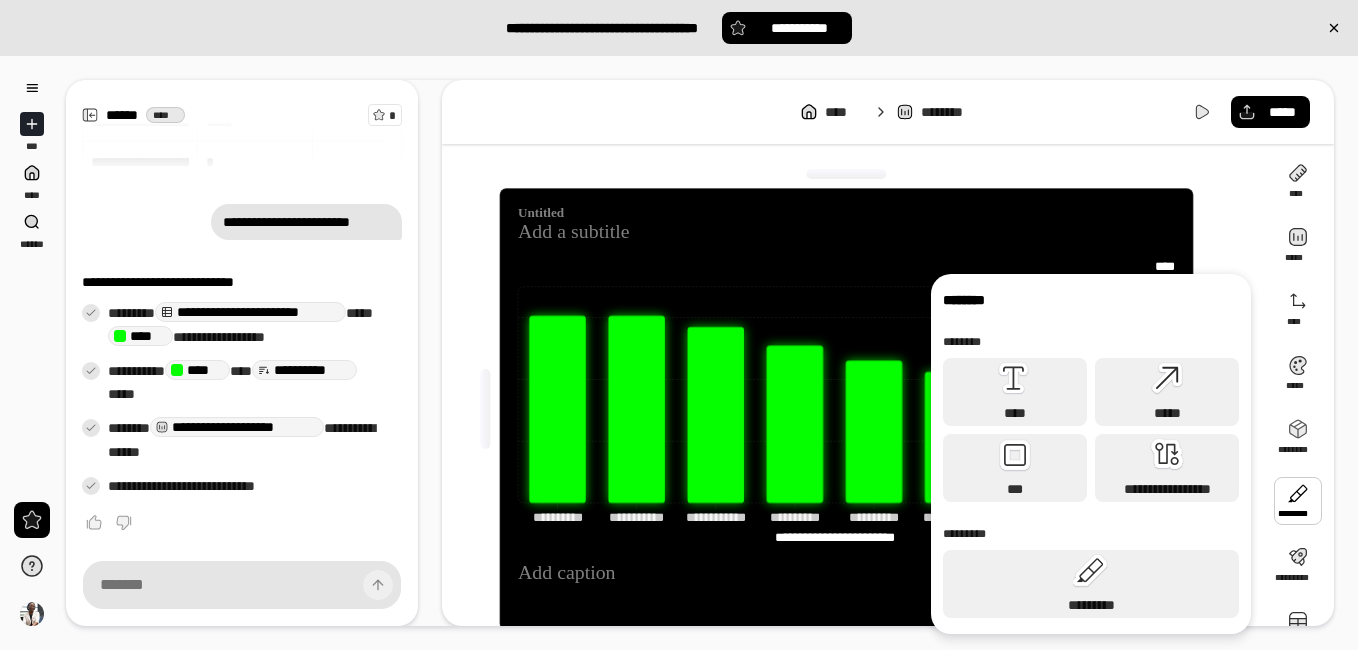 click on "**********" at bounding box center (846, 409) 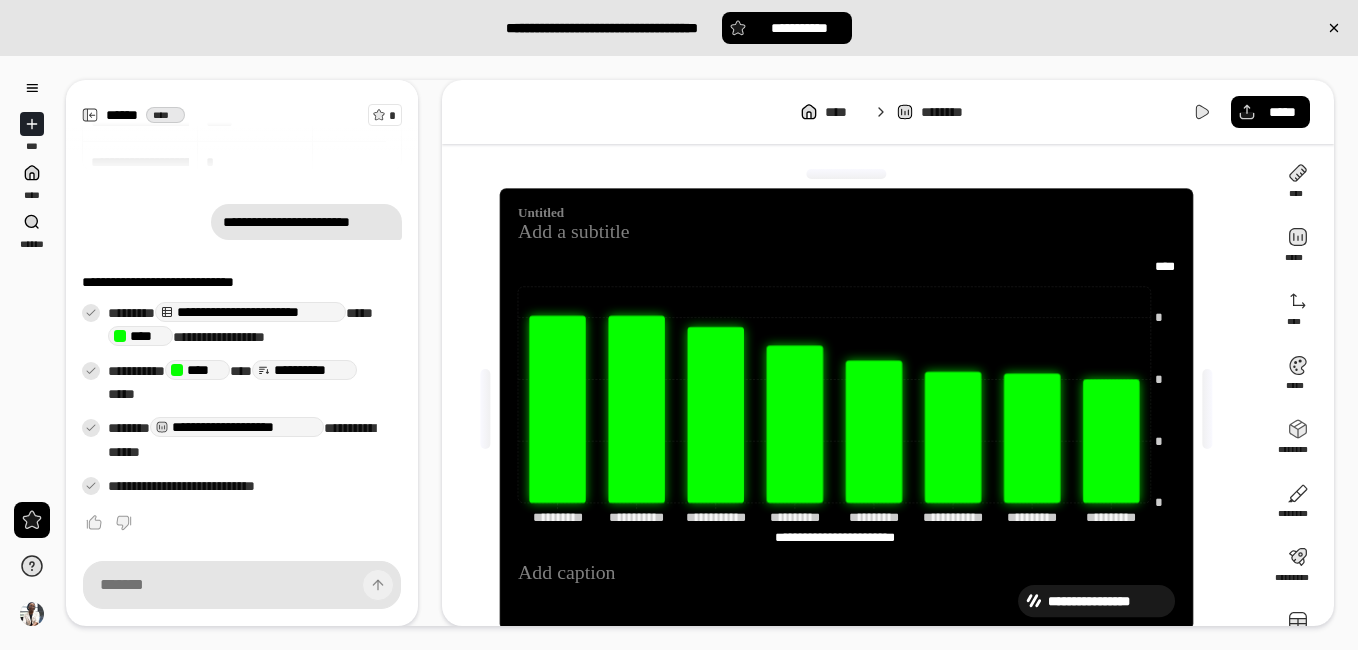 click on "**********" at bounding box center (1106, 601) 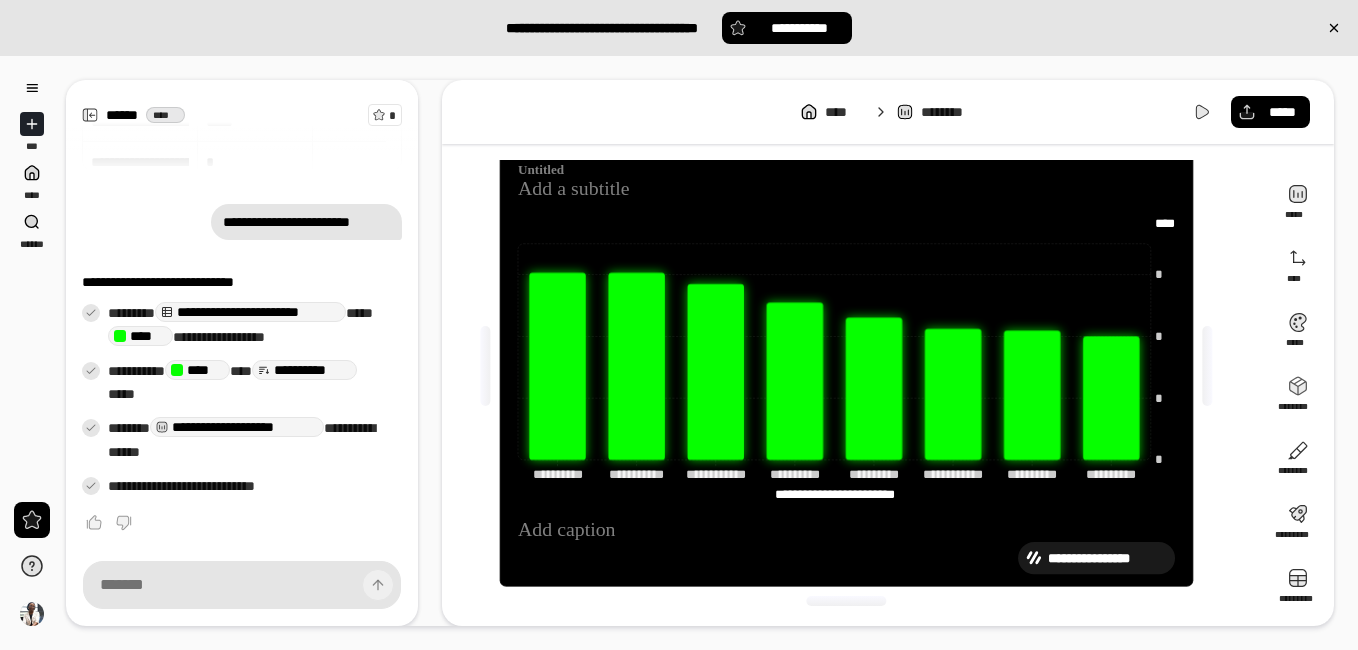 click on "**********" 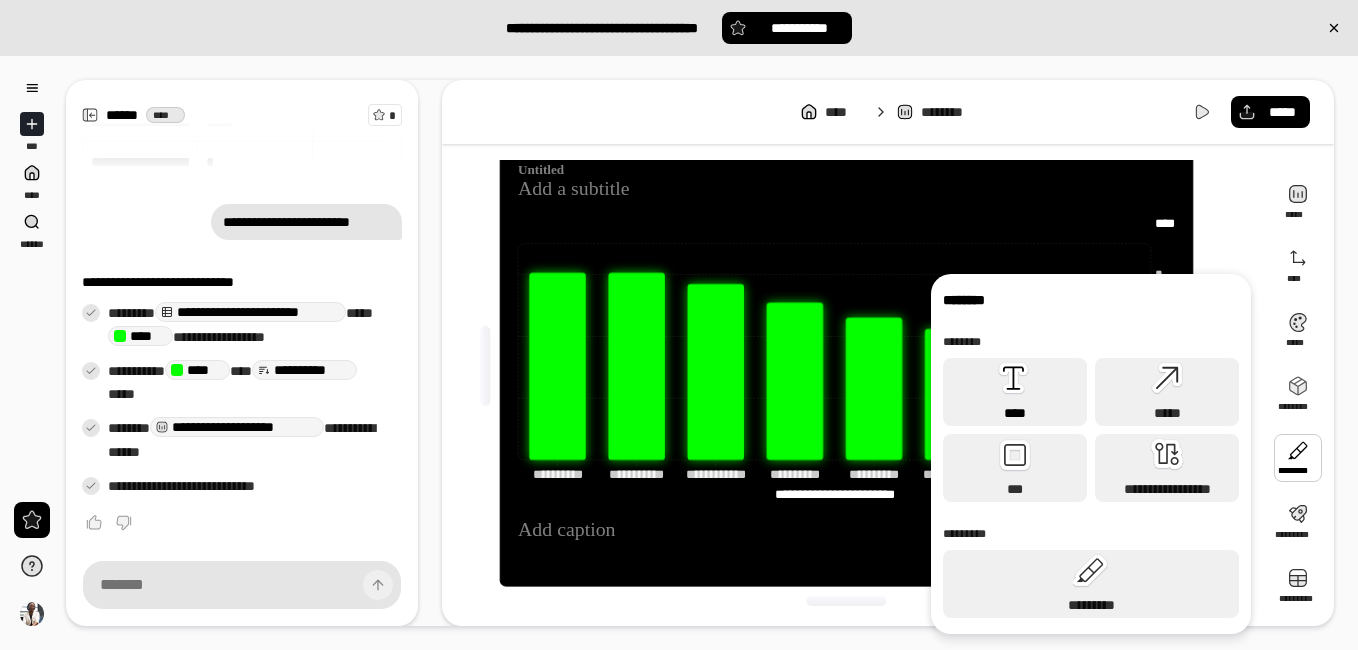 click 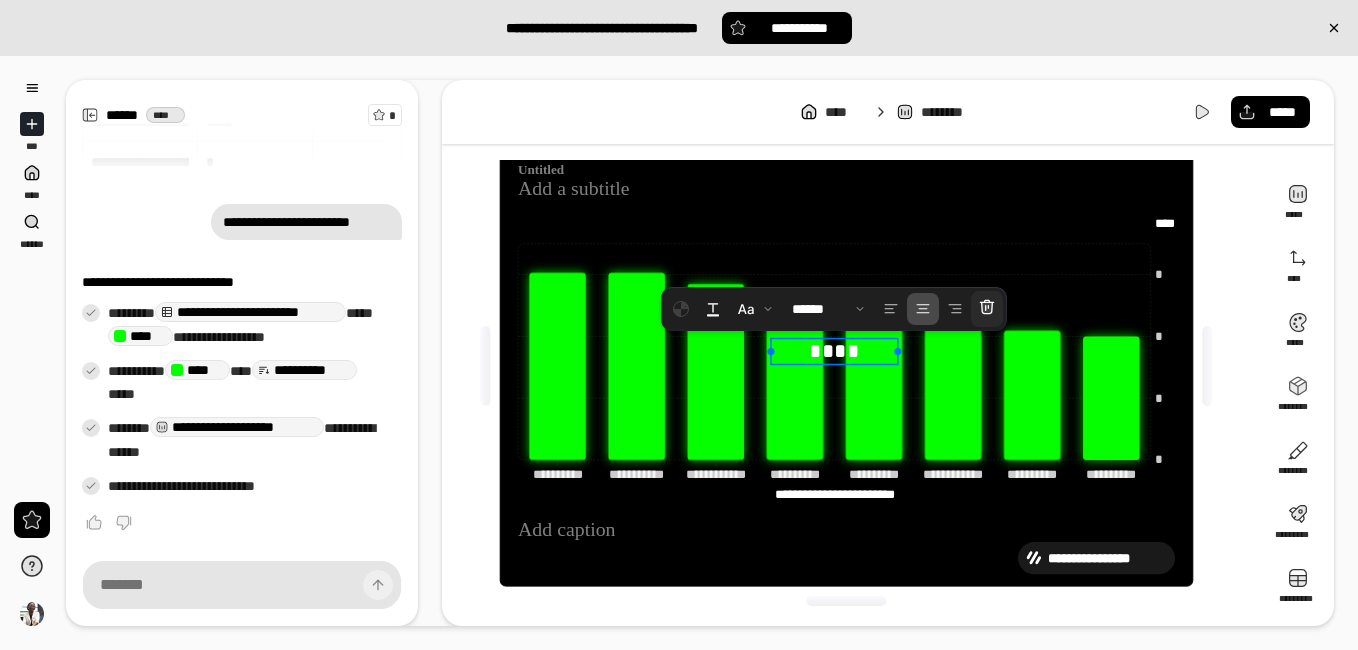 click 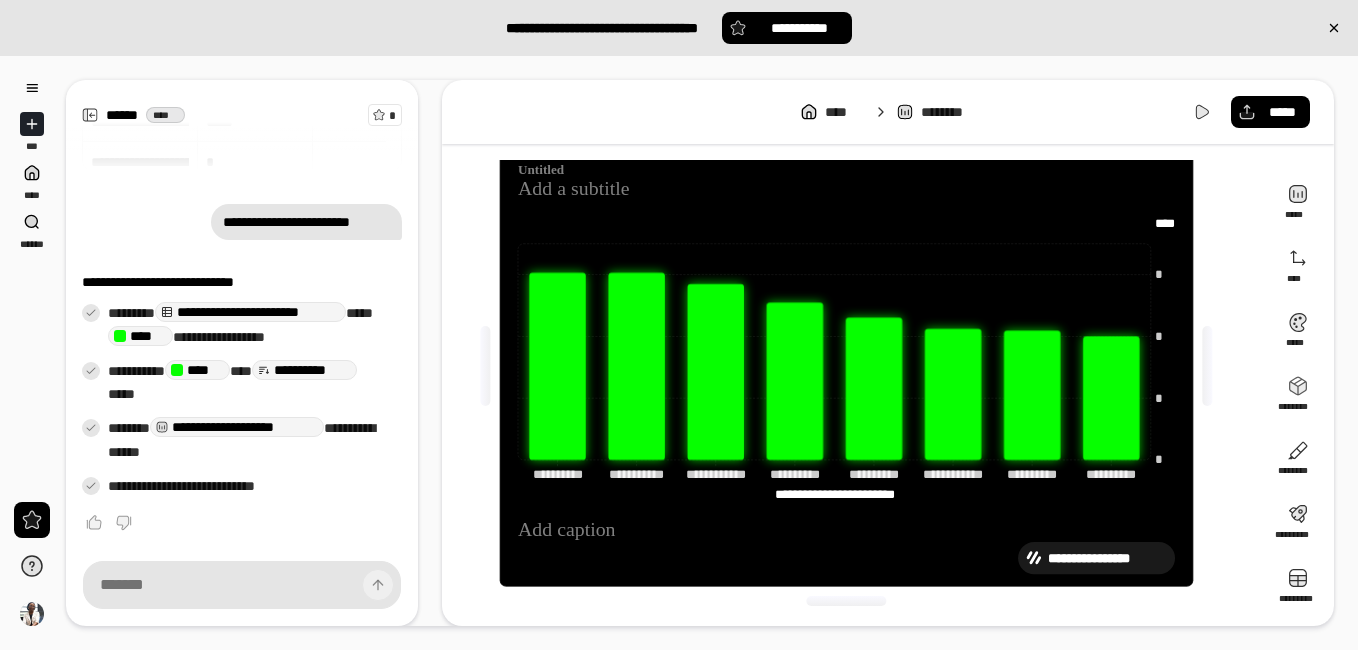 click on "**********" 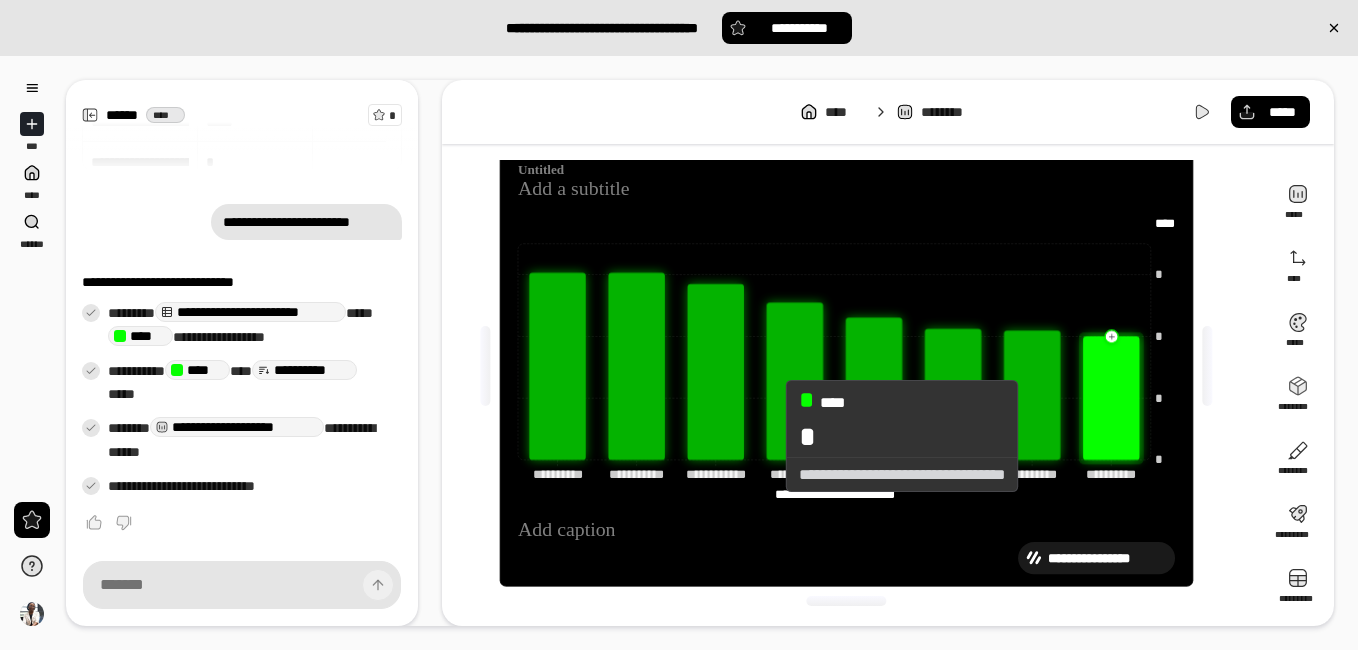 click 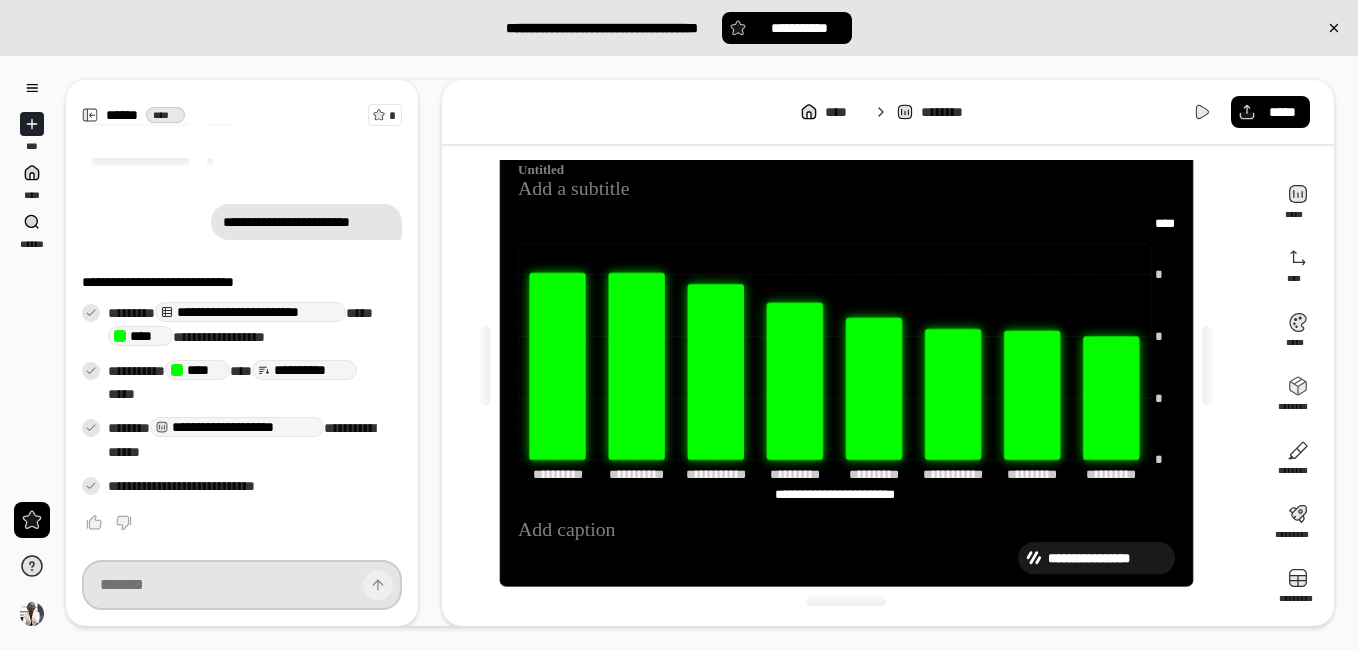 click at bounding box center (242, 585) 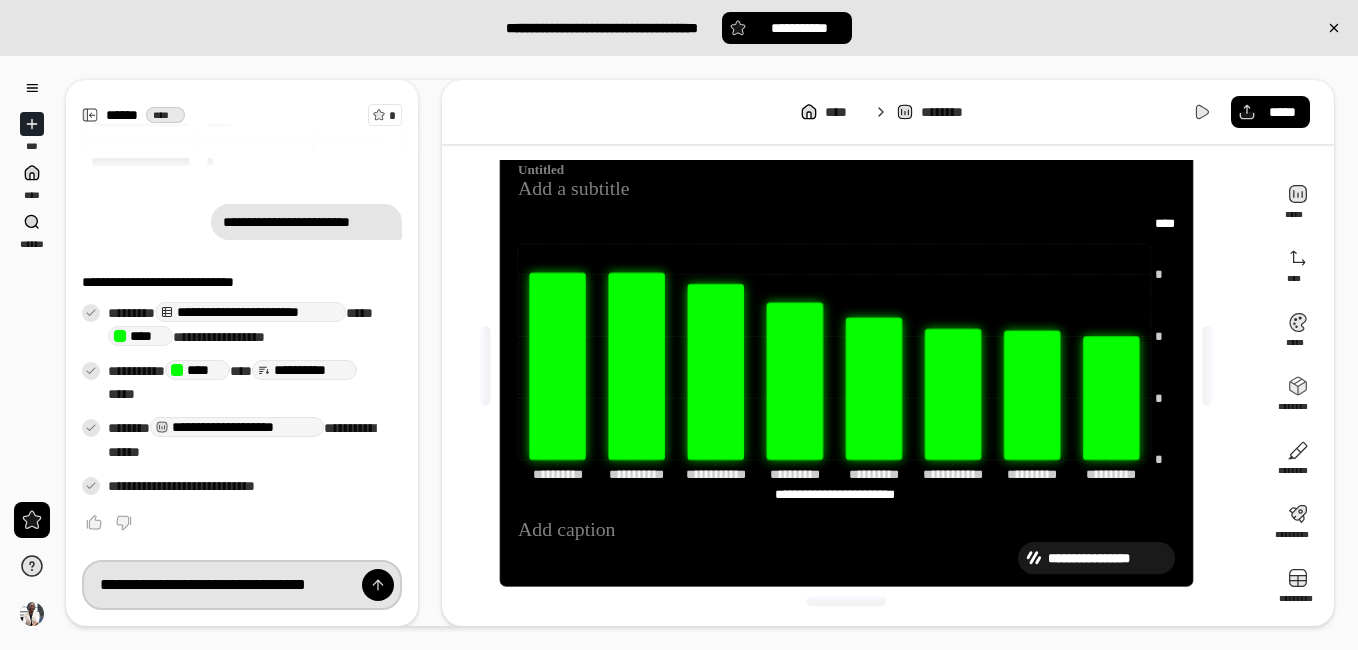 scroll, scrollTop: 0, scrollLeft: 14, axis: horizontal 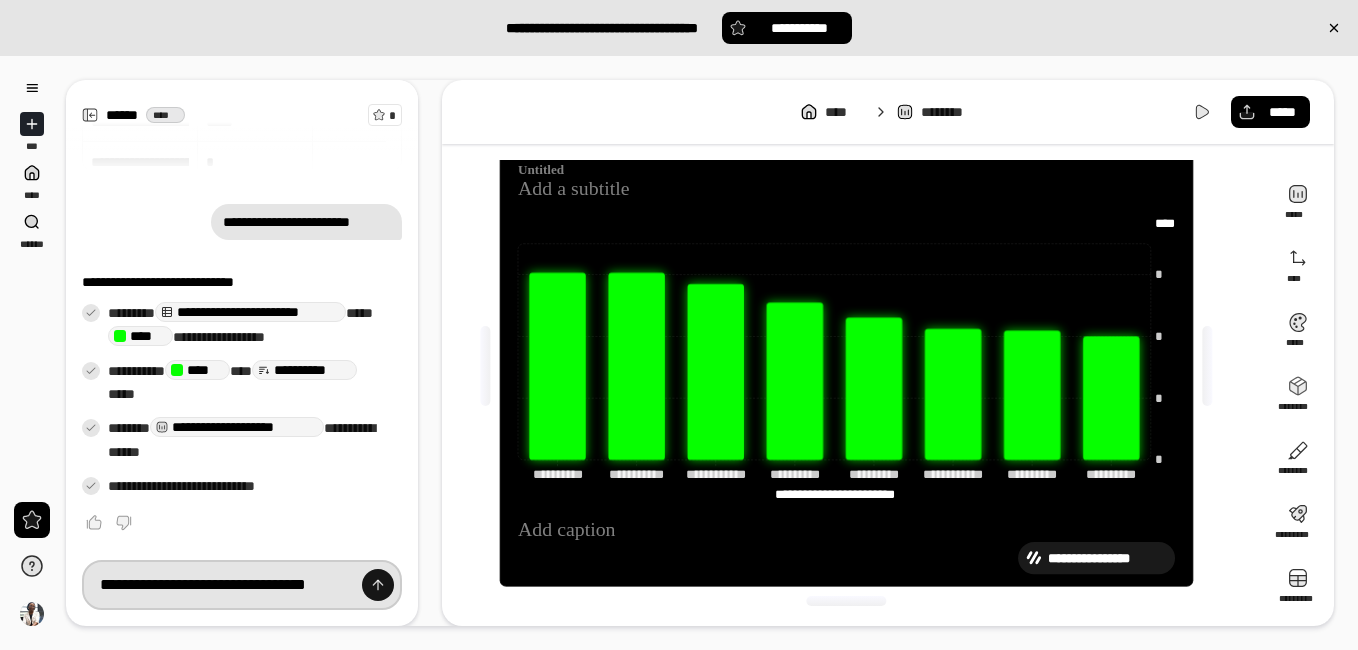 type on "**********" 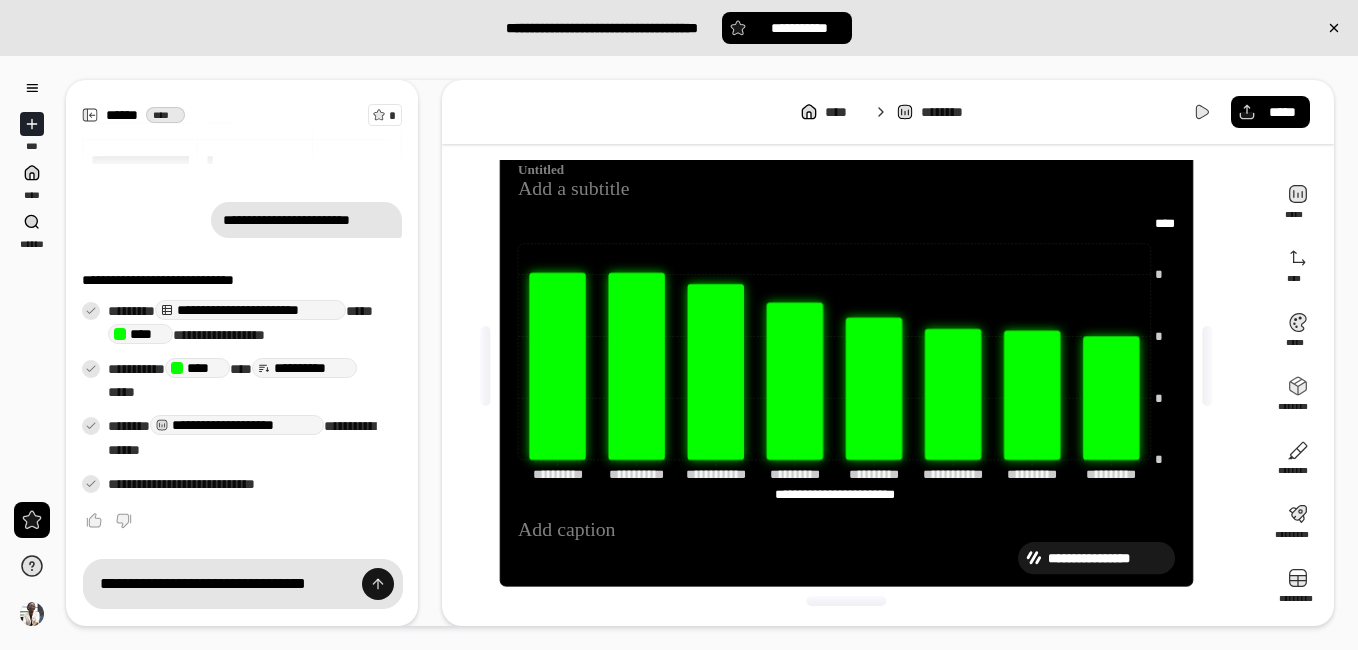 scroll, scrollTop: 0, scrollLeft: 0, axis: both 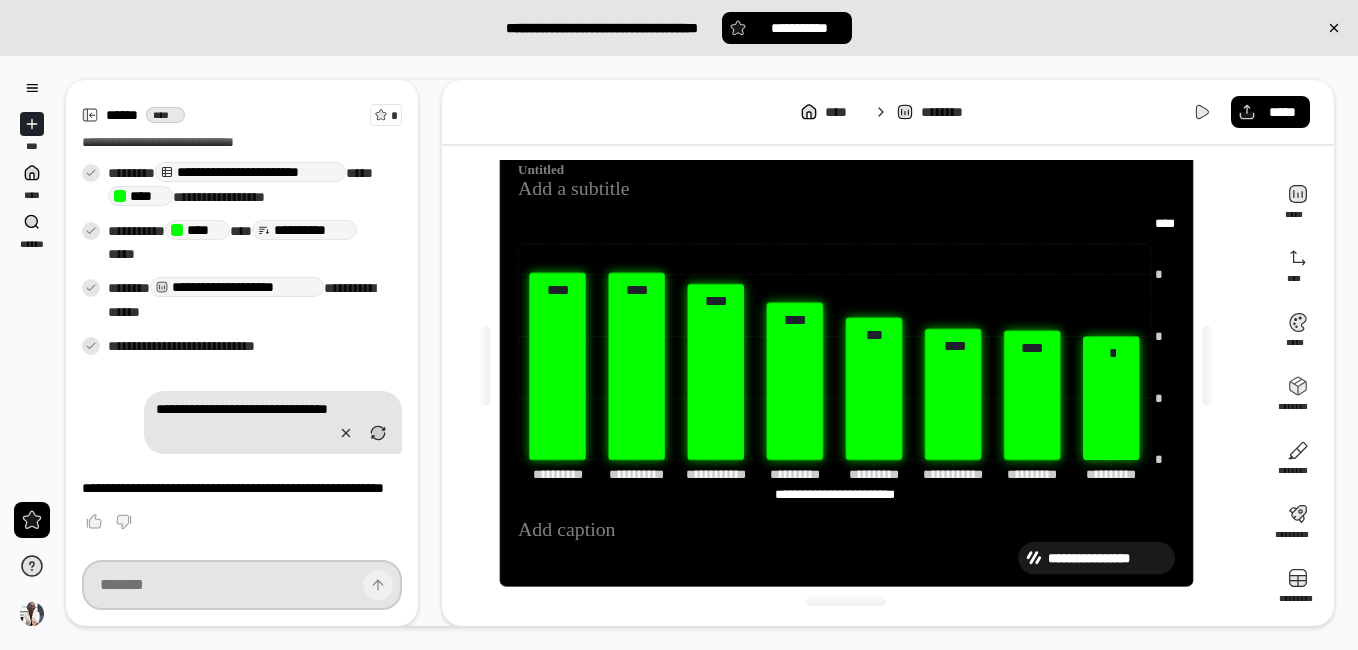 click at bounding box center [242, 585] 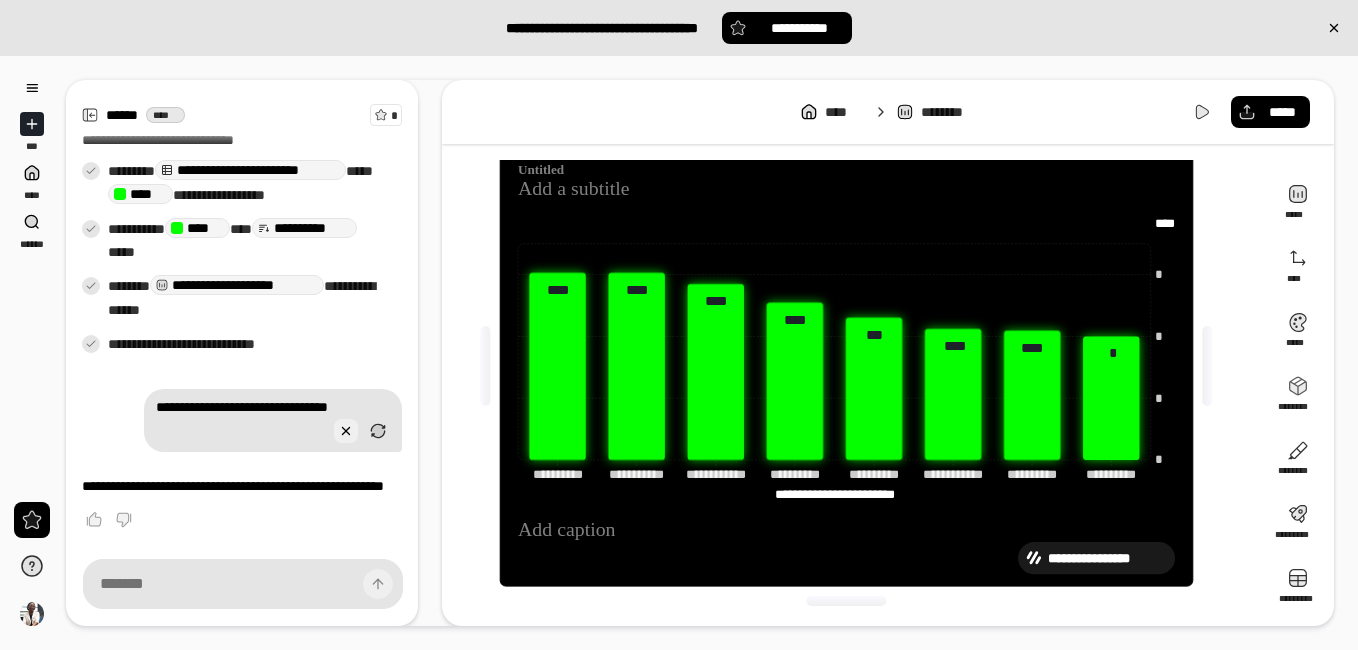 click at bounding box center (346, 431) 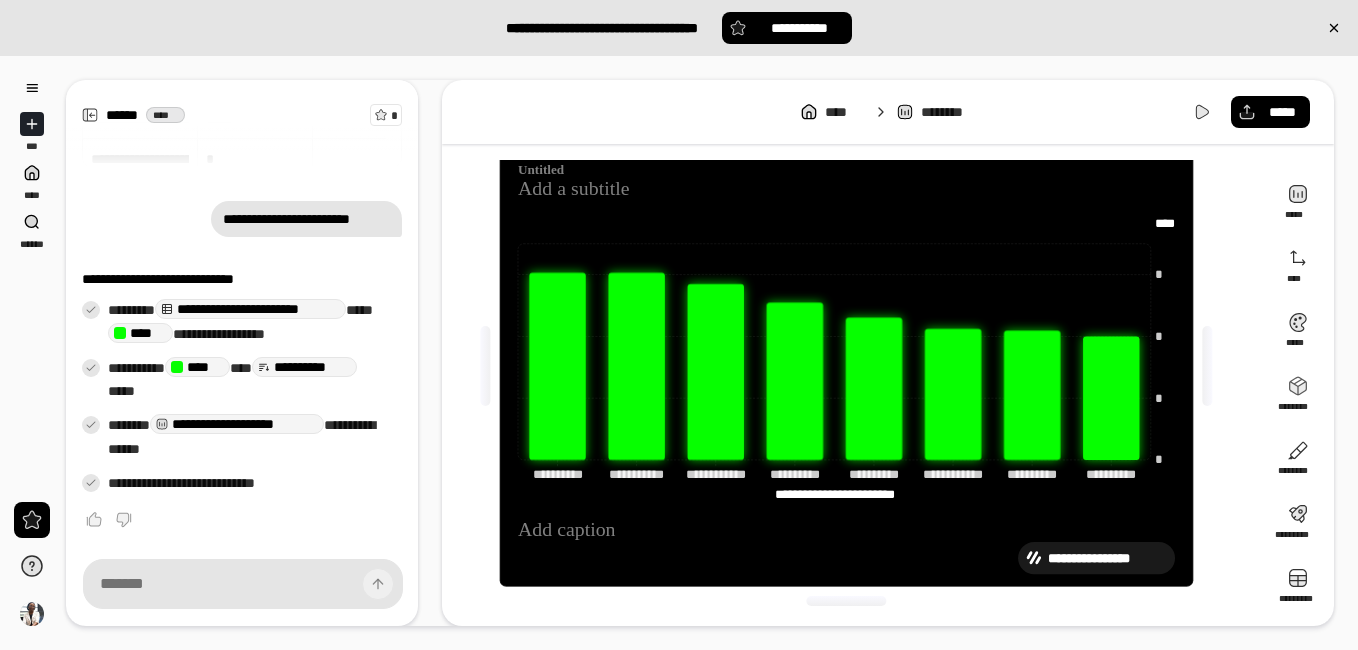 scroll, scrollTop: 116, scrollLeft: 0, axis: vertical 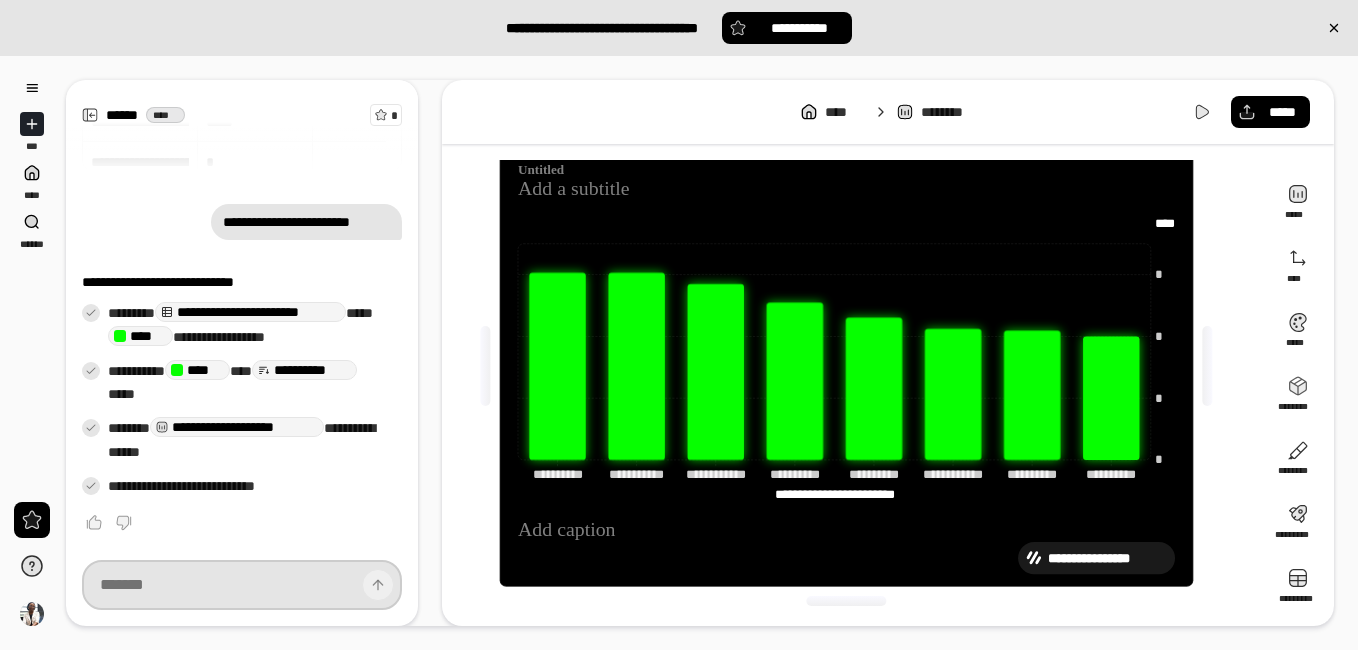click at bounding box center [242, 585] 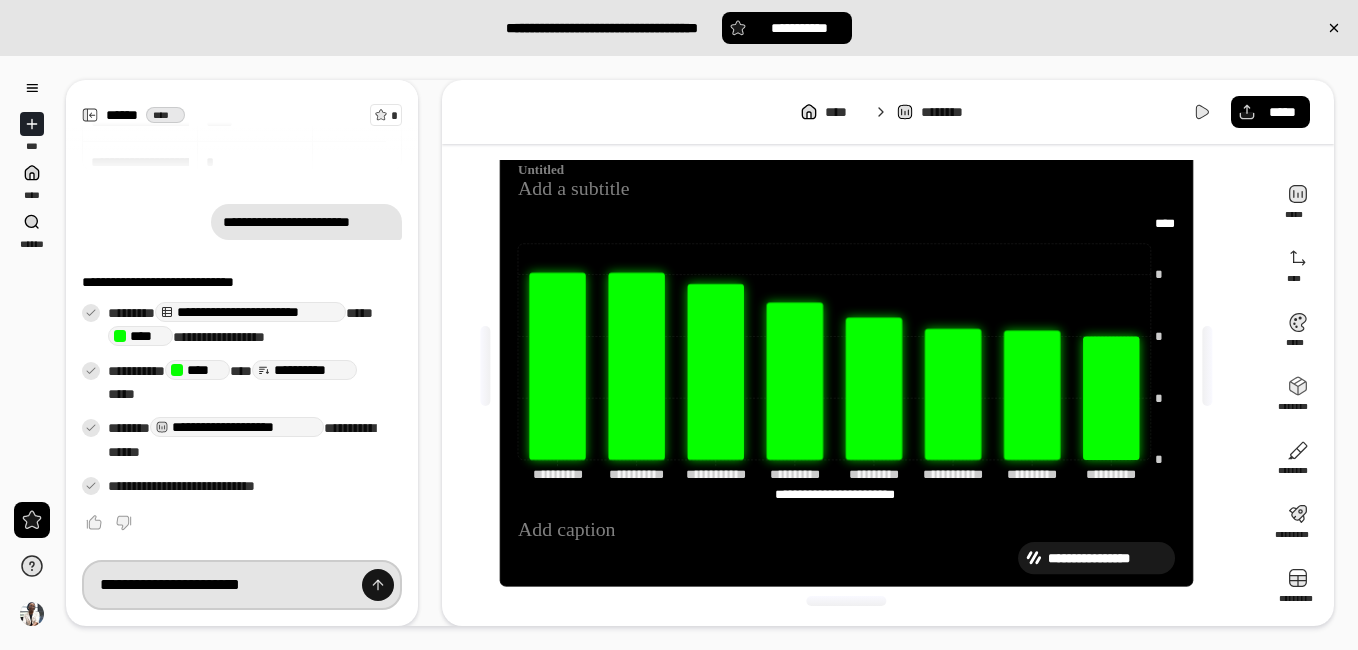 type on "**********" 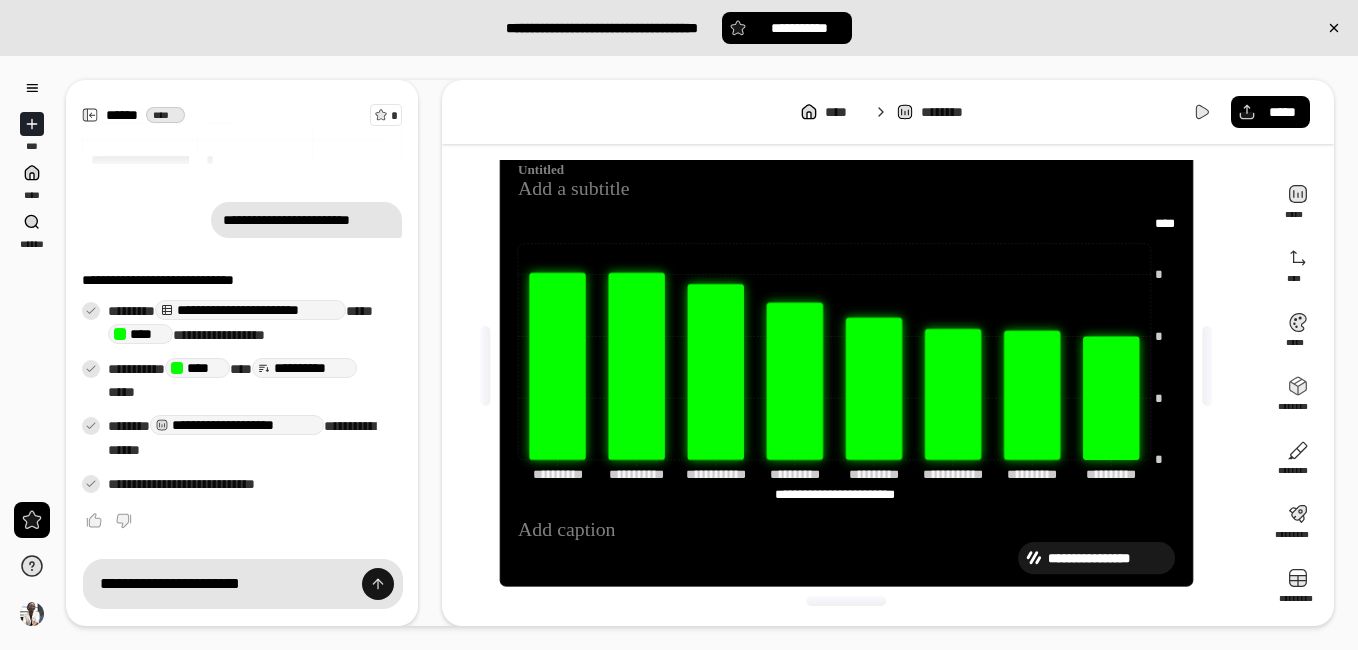 click at bounding box center [378, 584] 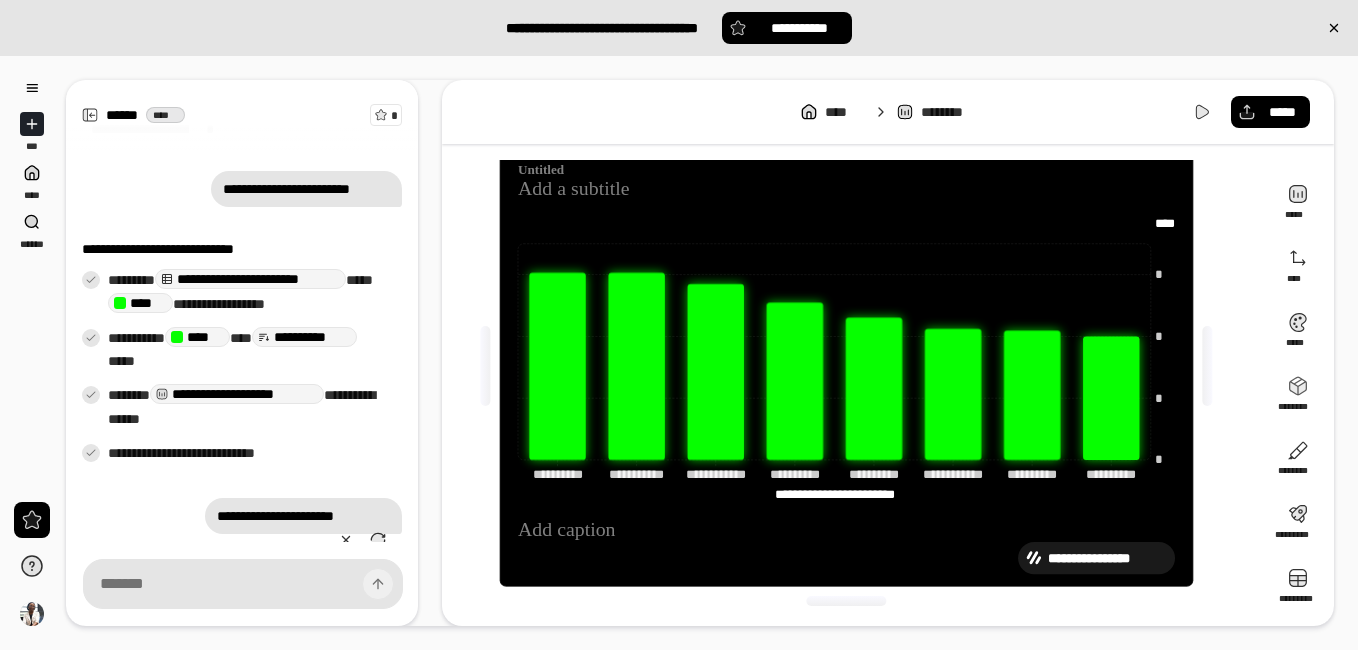 scroll, scrollTop: 174, scrollLeft: 0, axis: vertical 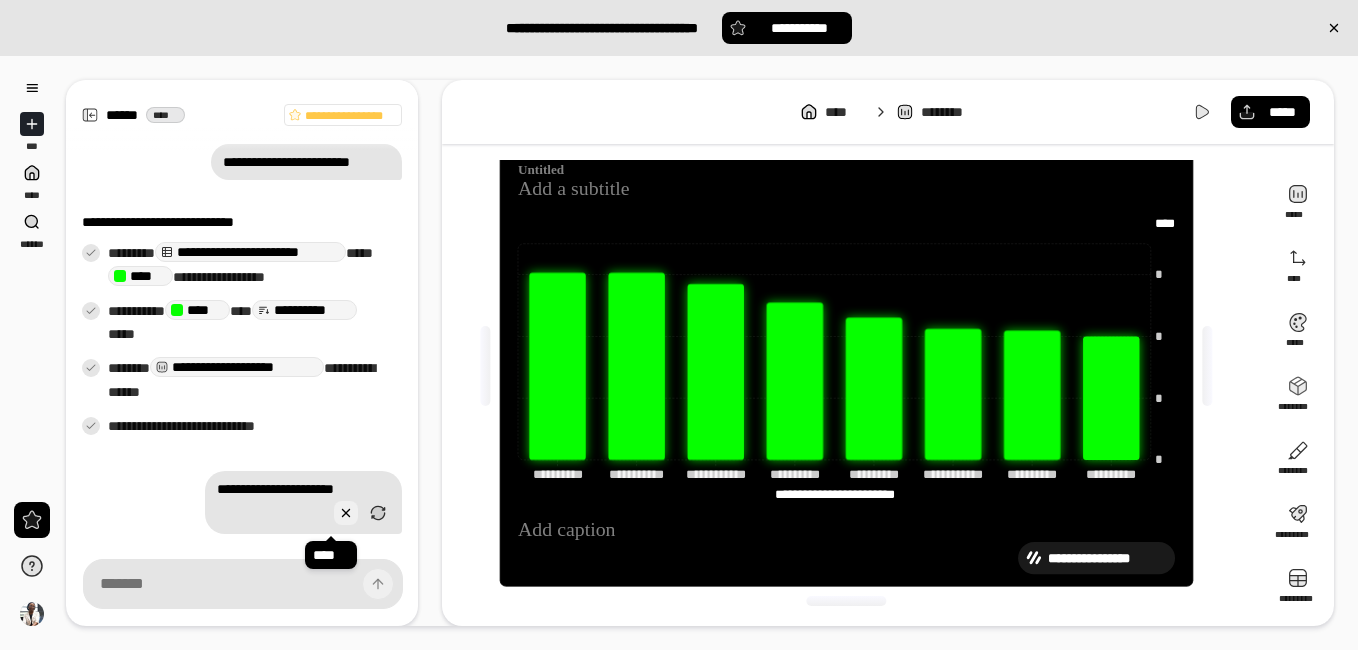 click at bounding box center (346, 513) 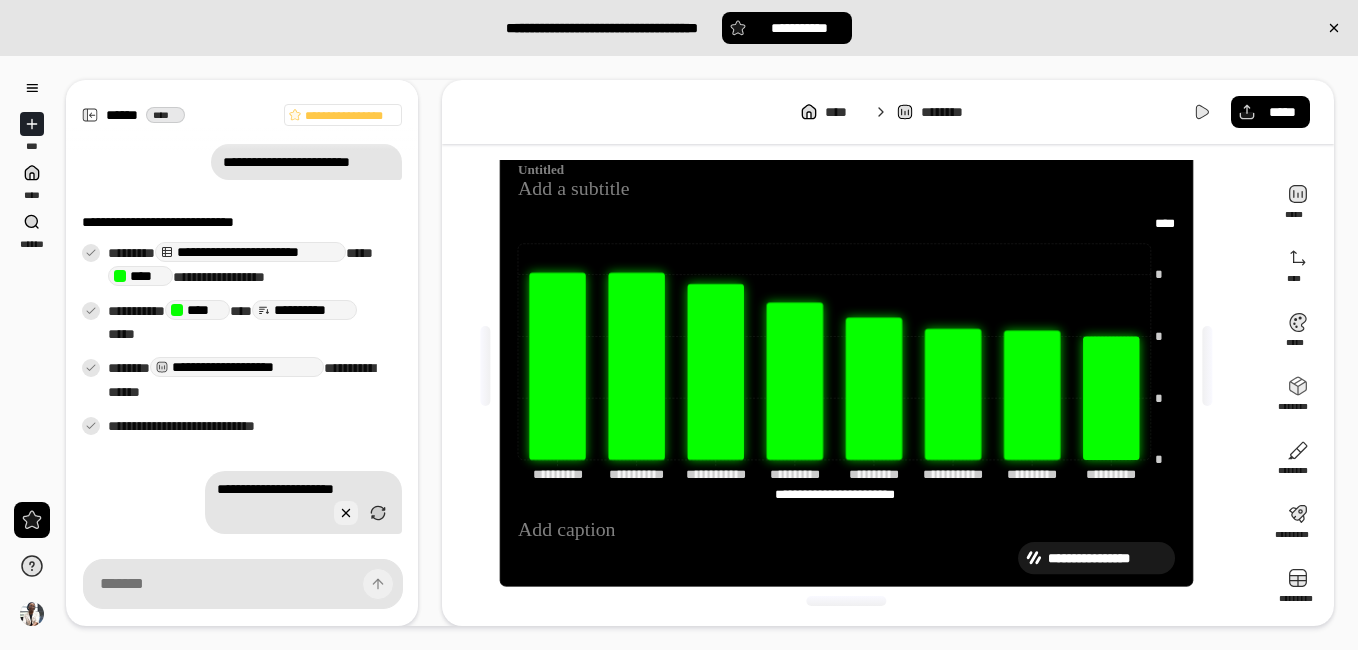 scroll, scrollTop: 116, scrollLeft: 0, axis: vertical 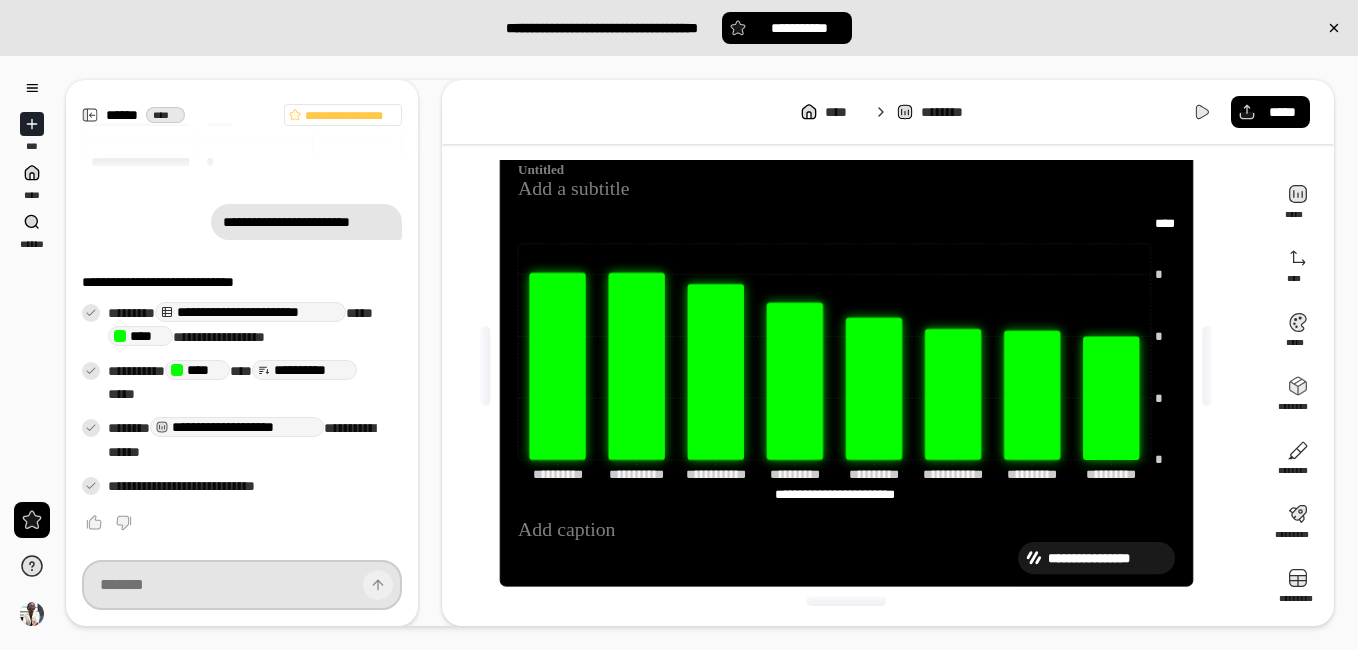 click at bounding box center (242, 585) 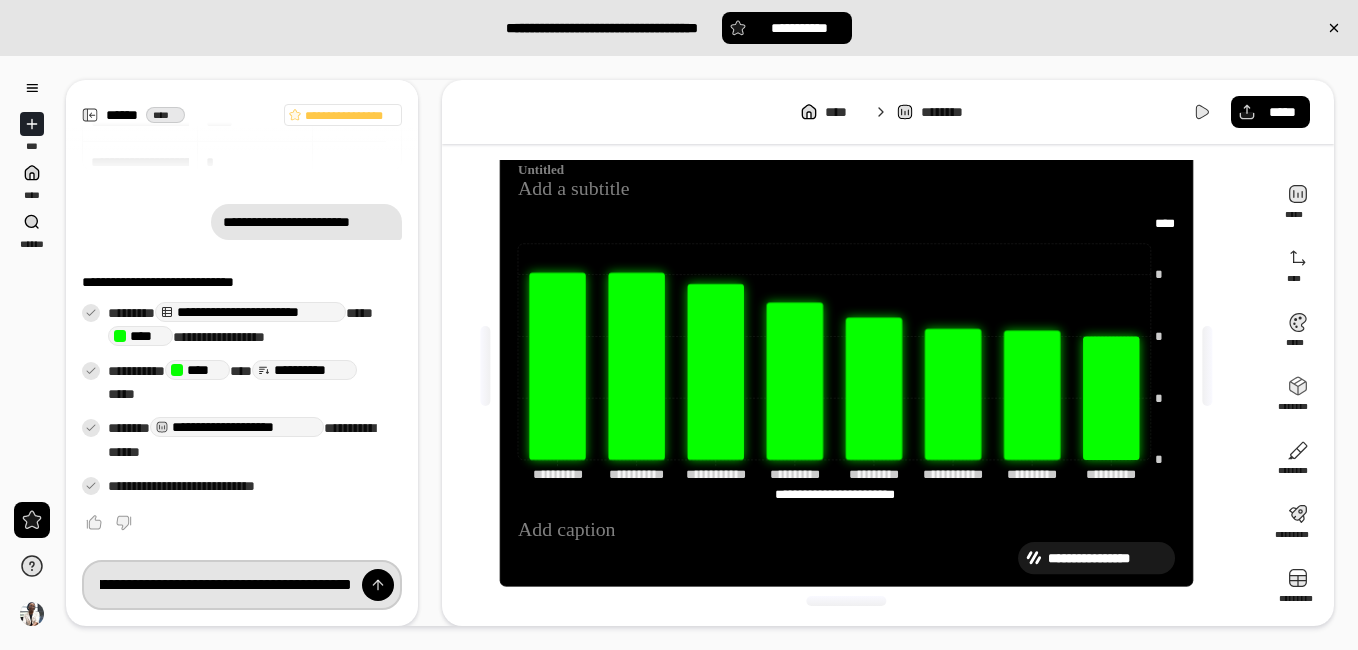 scroll, scrollTop: 0, scrollLeft: 142, axis: horizontal 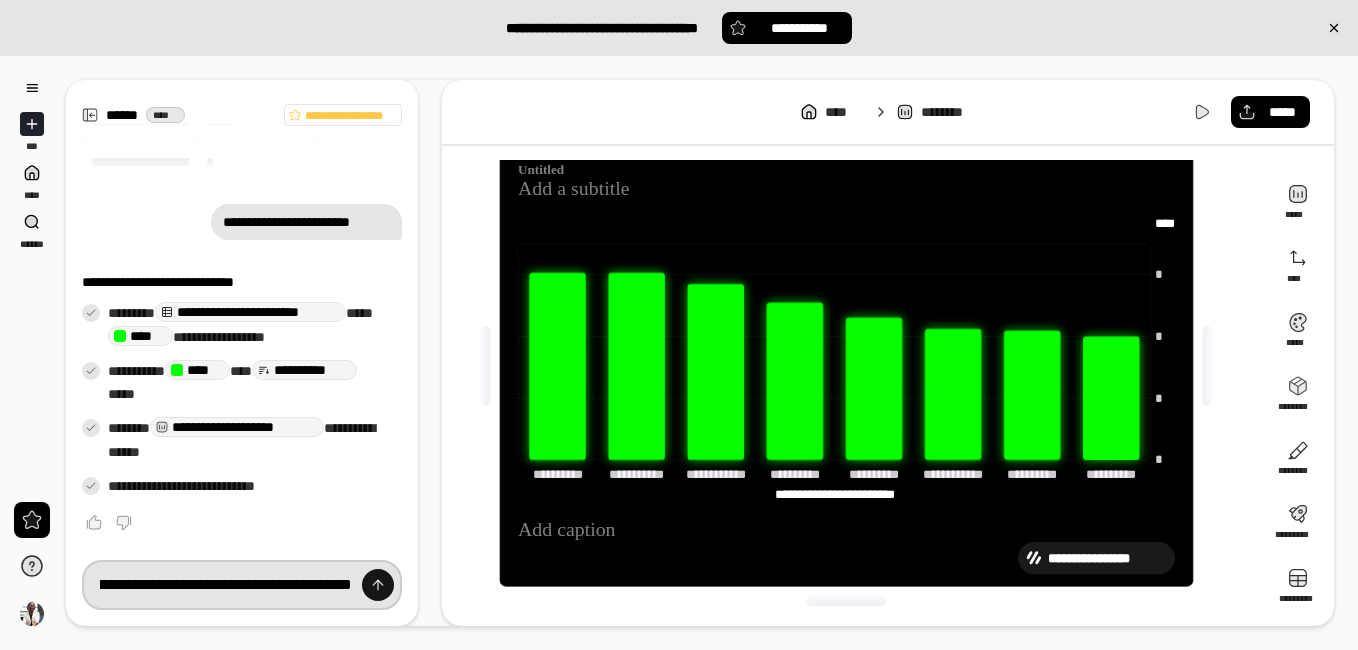 type on "**********" 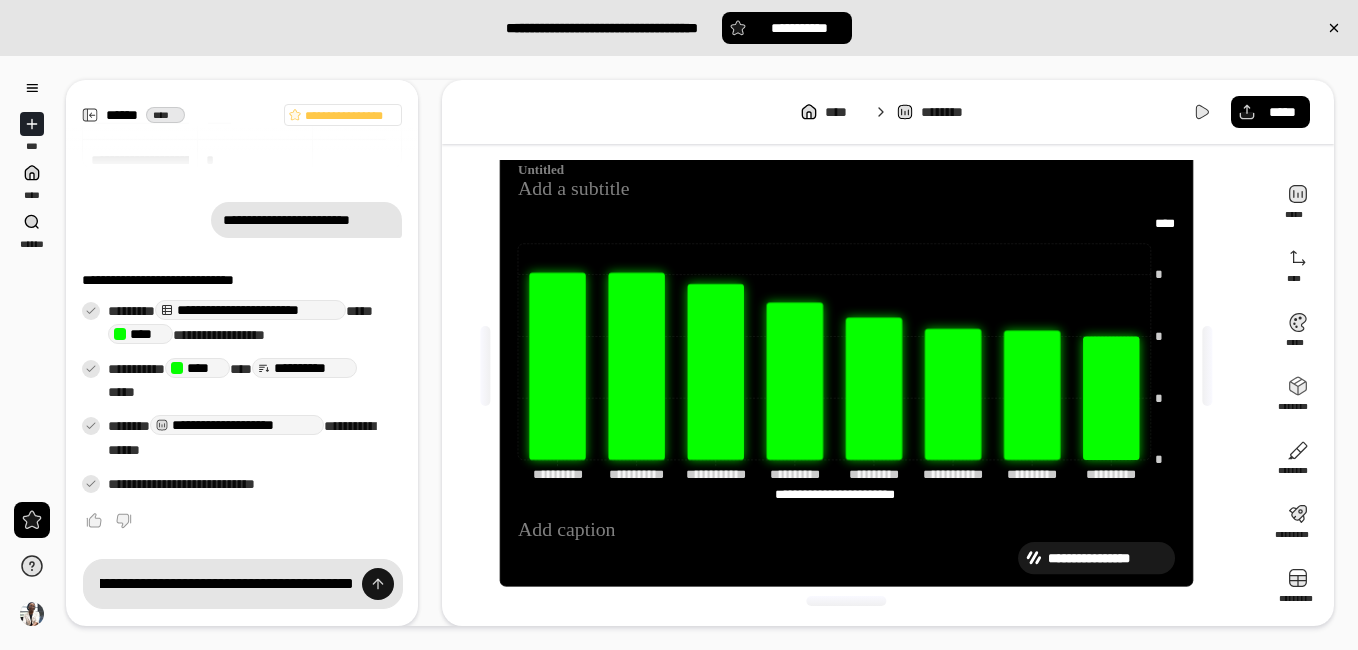 scroll, scrollTop: 0, scrollLeft: 0, axis: both 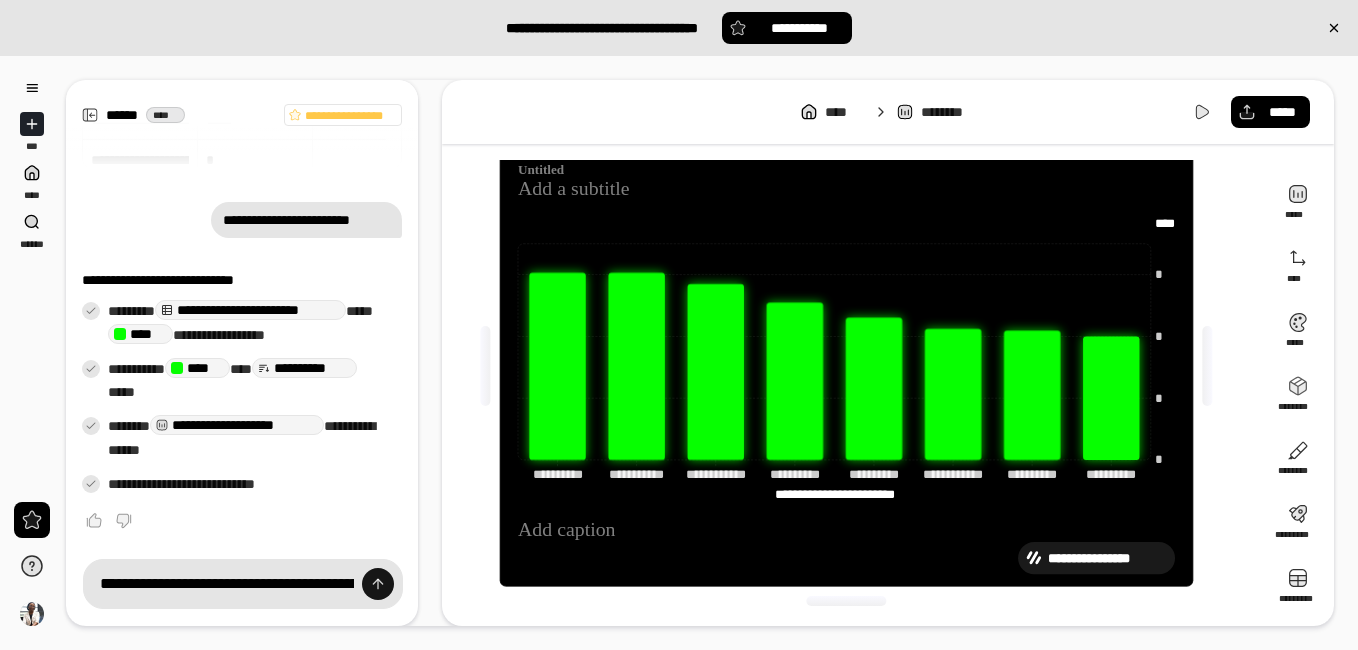 click at bounding box center [378, 584] 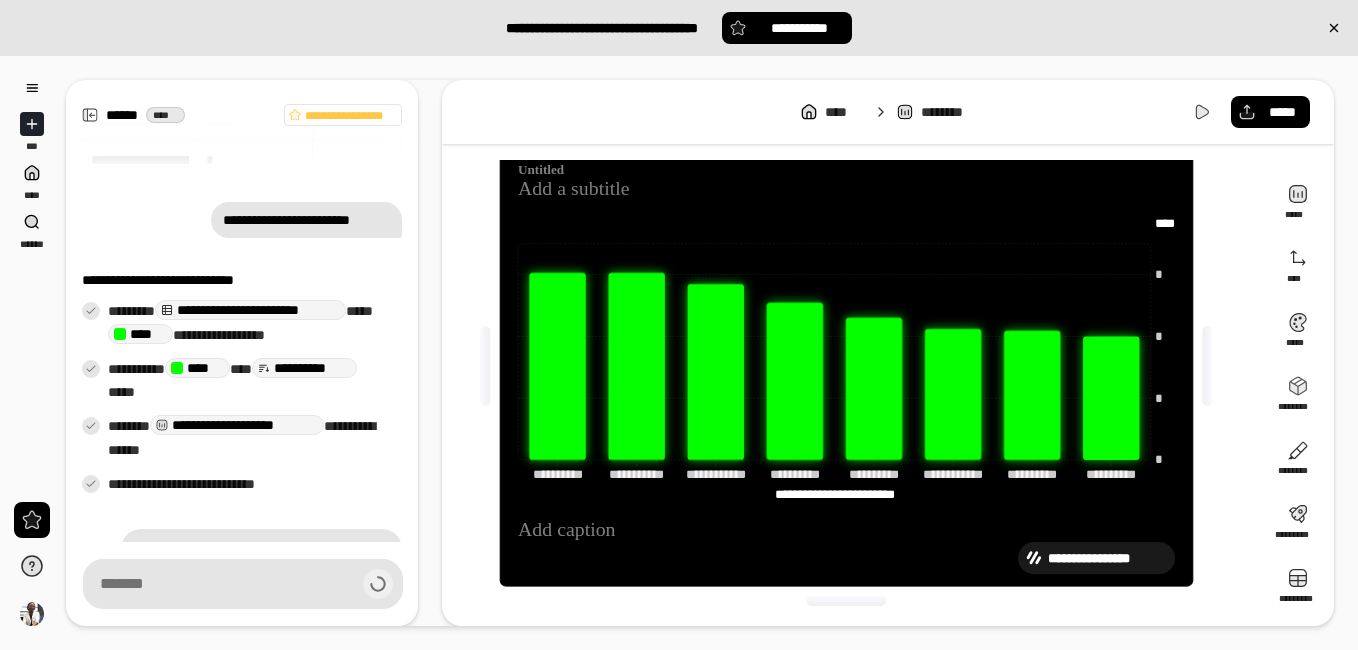 scroll, scrollTop: 167, scrollLeft: 0, axis: vertical 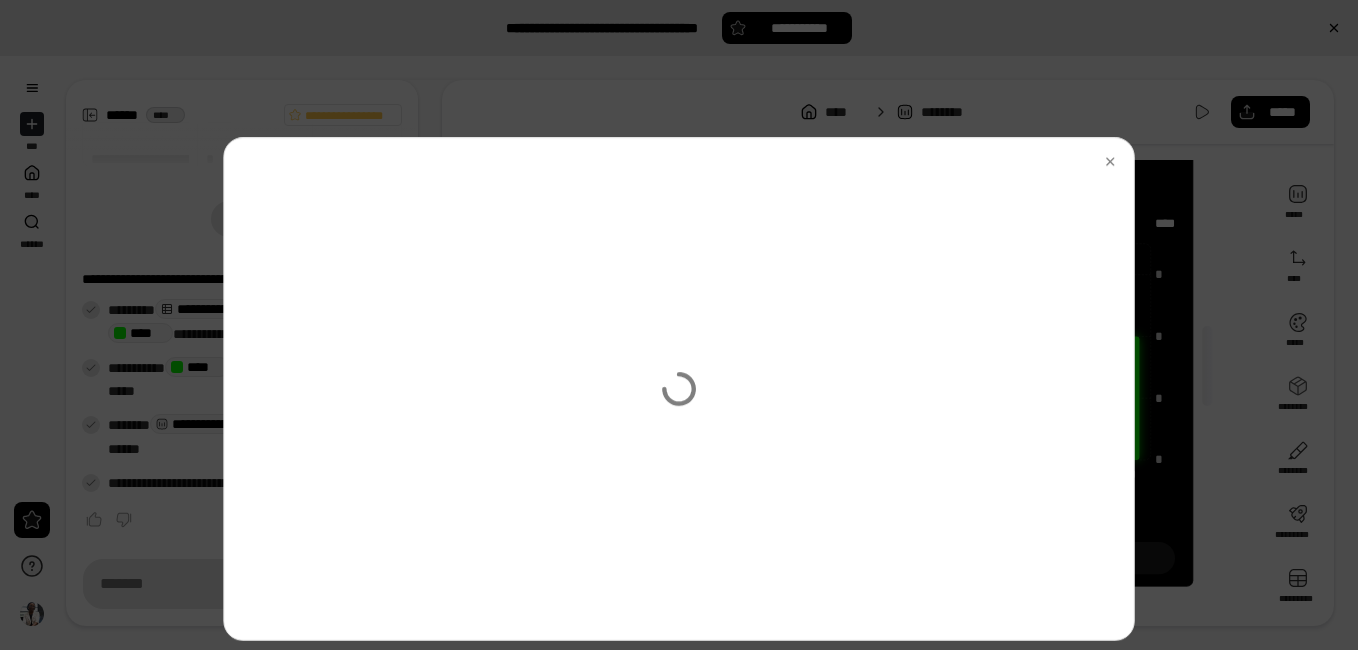 type on "**********" 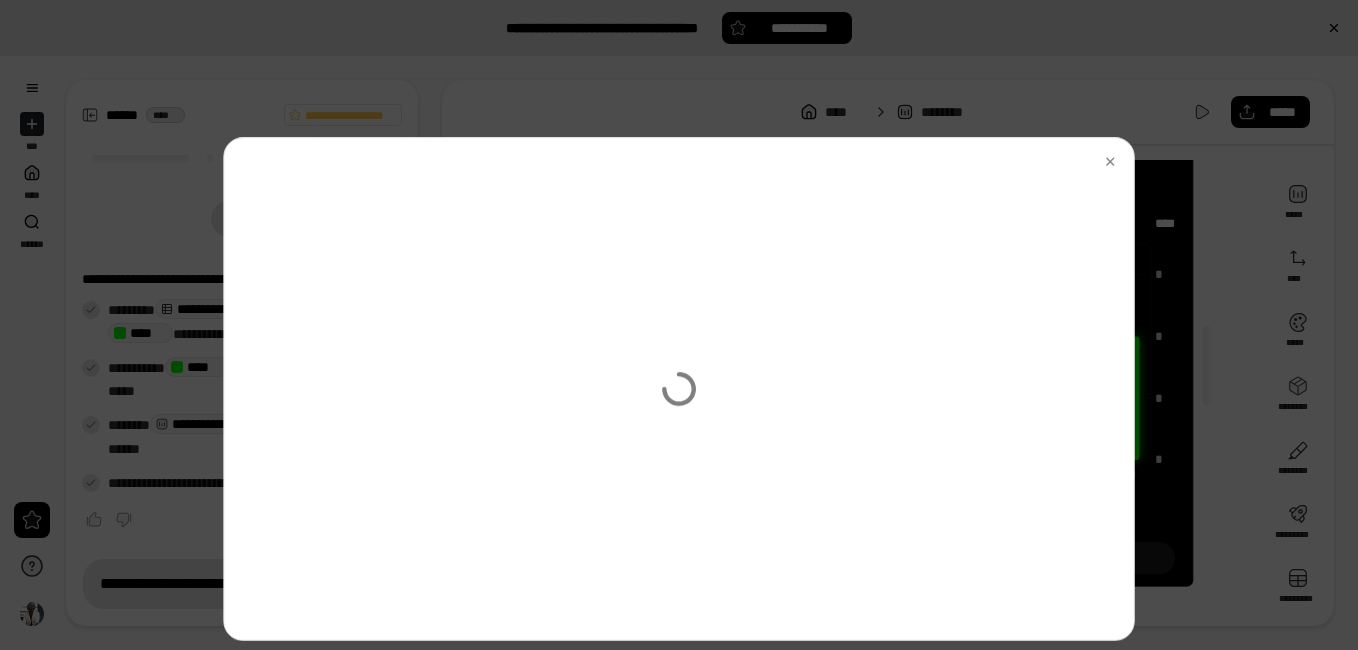 scroll, scrollTop: 116, scrollLeft: 0, axis: vertical 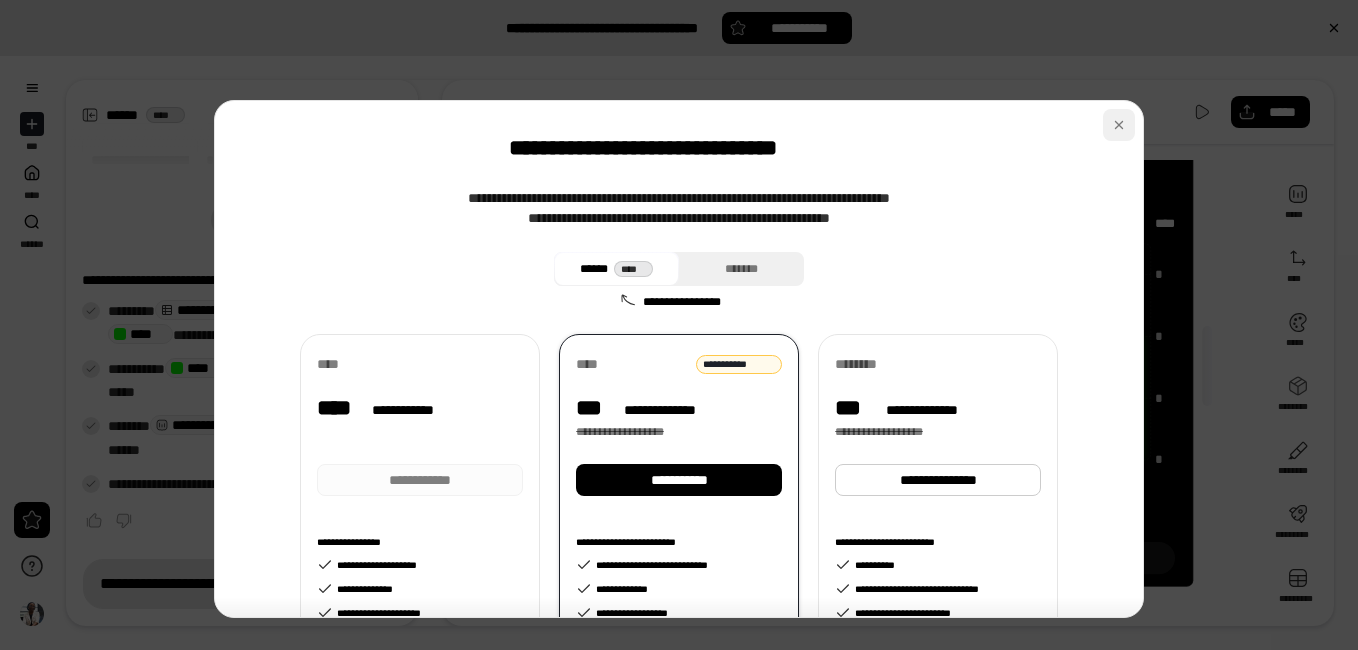 click at bounding box center (1119, 125) 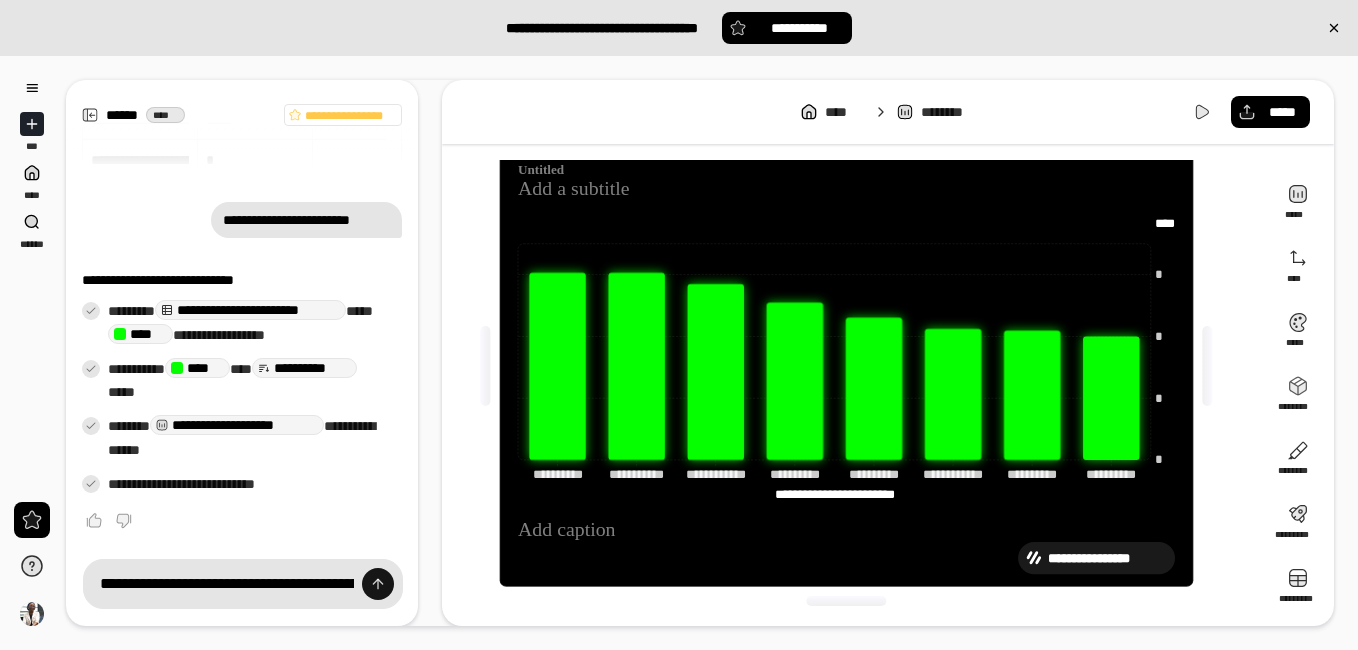 click at bounding box center [378, 584] 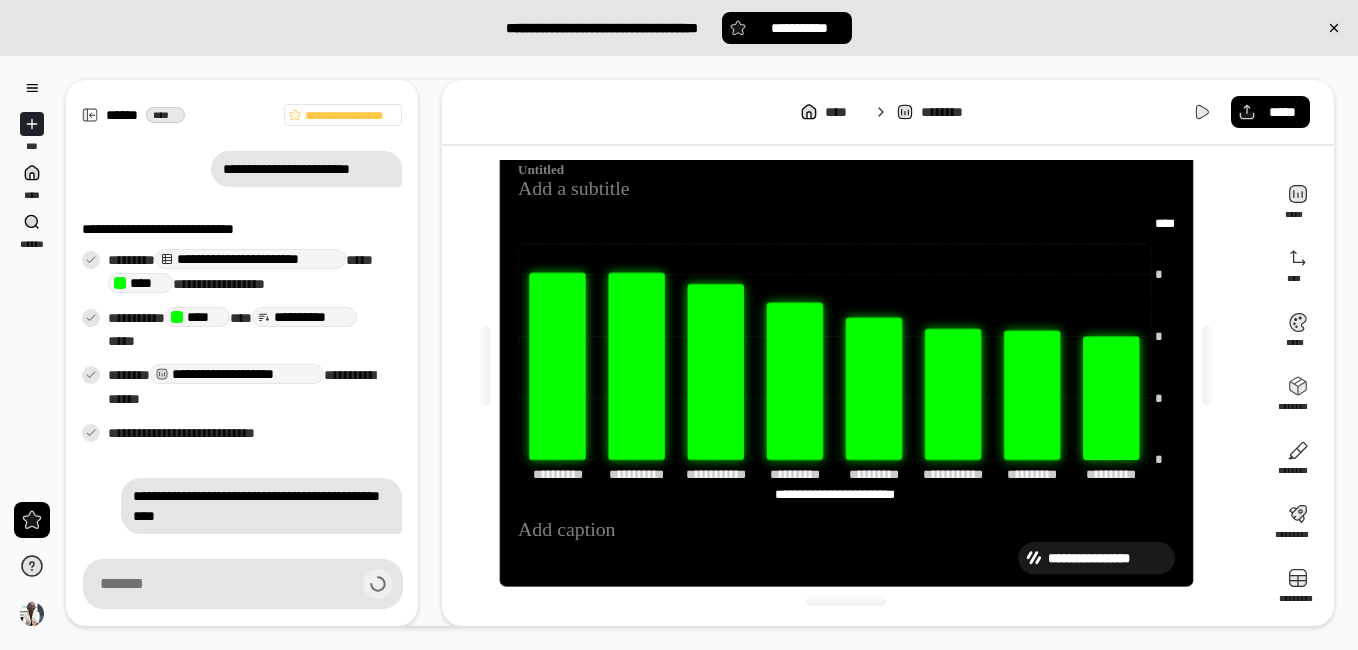 type on "**********" 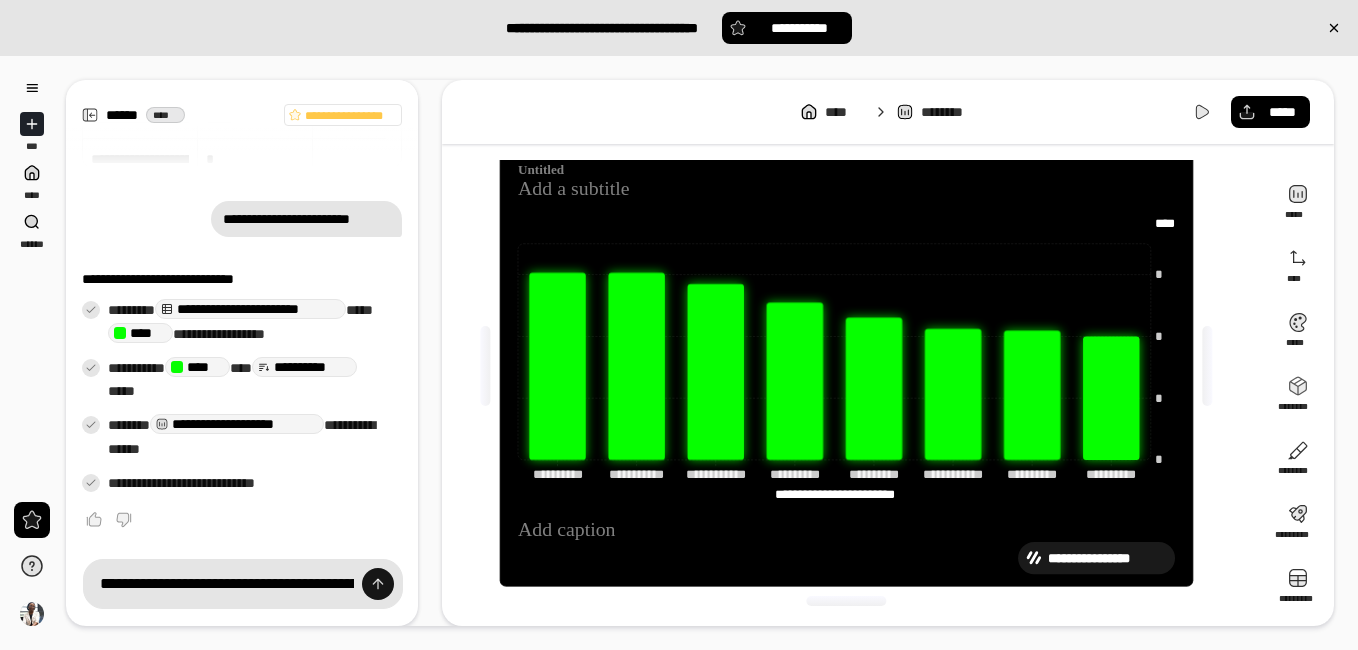 scroll, scrollTop: 116, scrollLeft: 0, axis: vertical 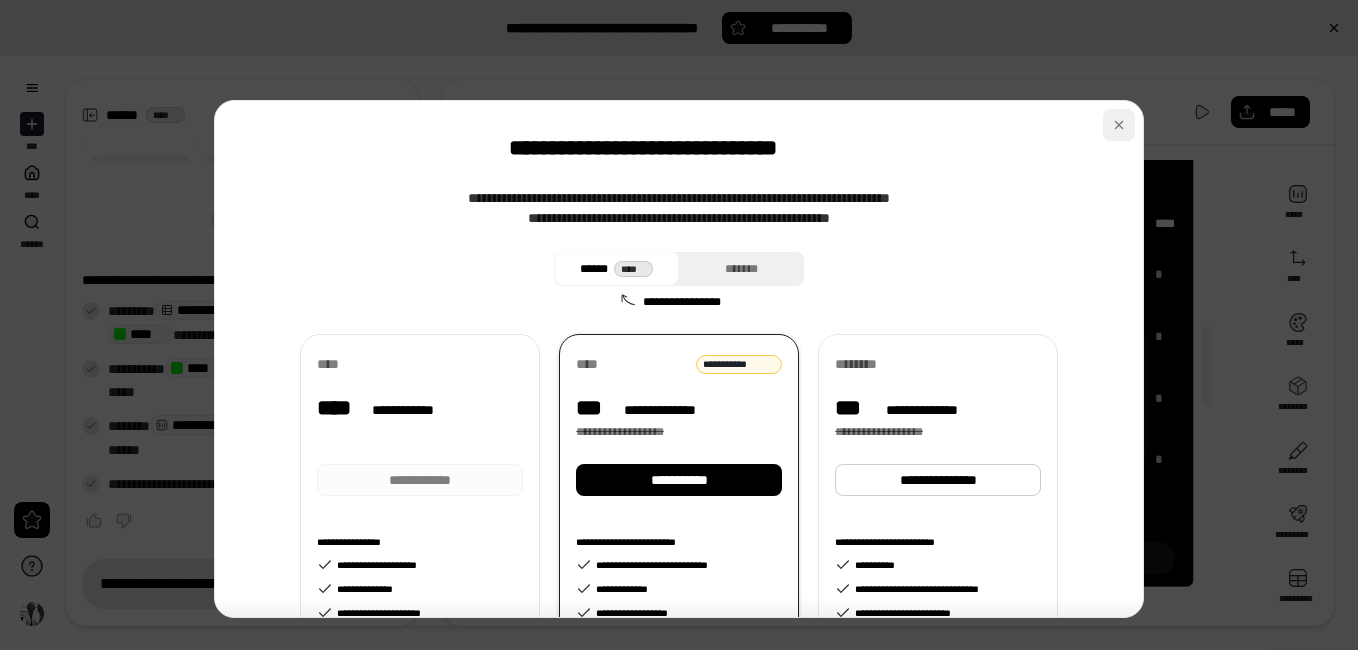 click at bounding box center [1119, 125] 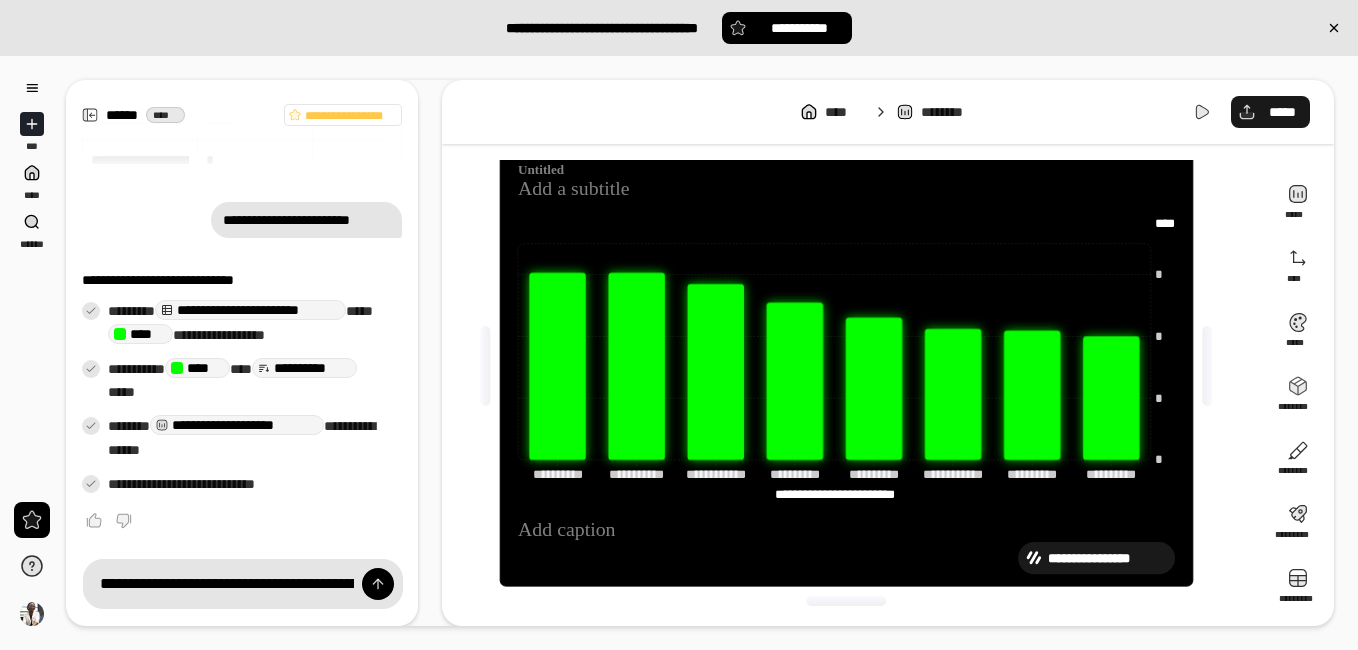click on "*****" at bounding box center [1270, 112] 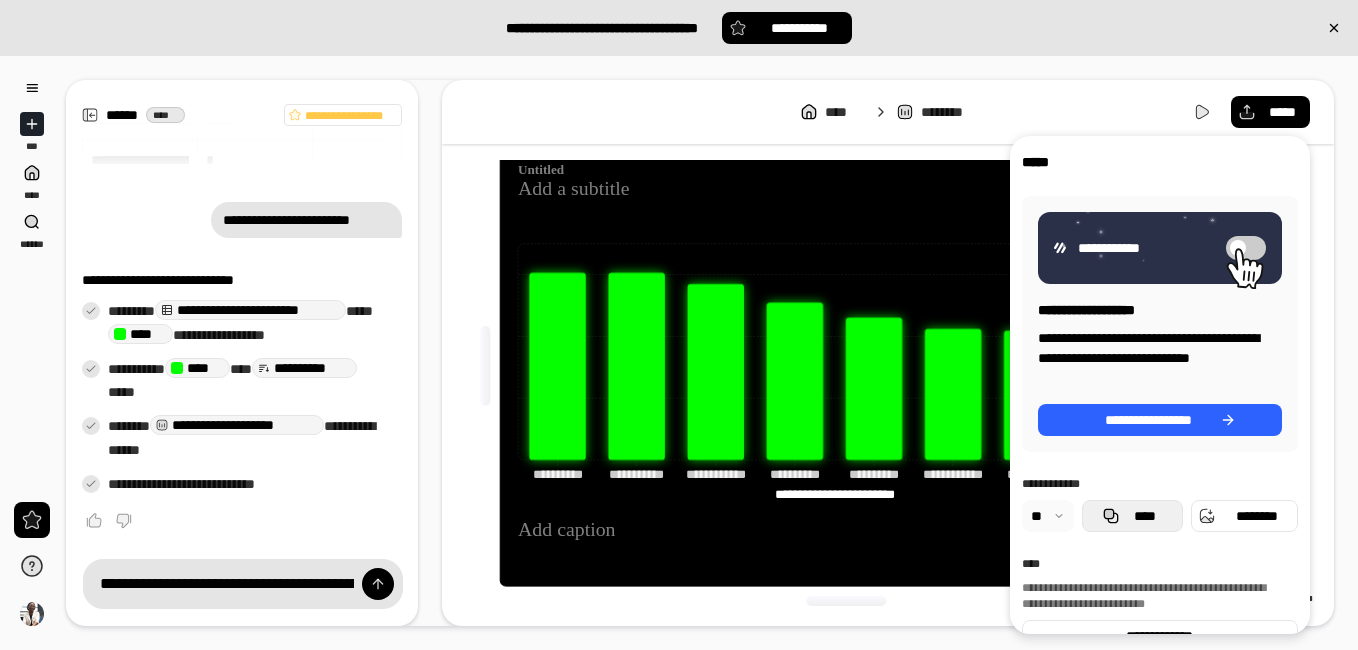 click on "****" at bounding box center [1144, 516] 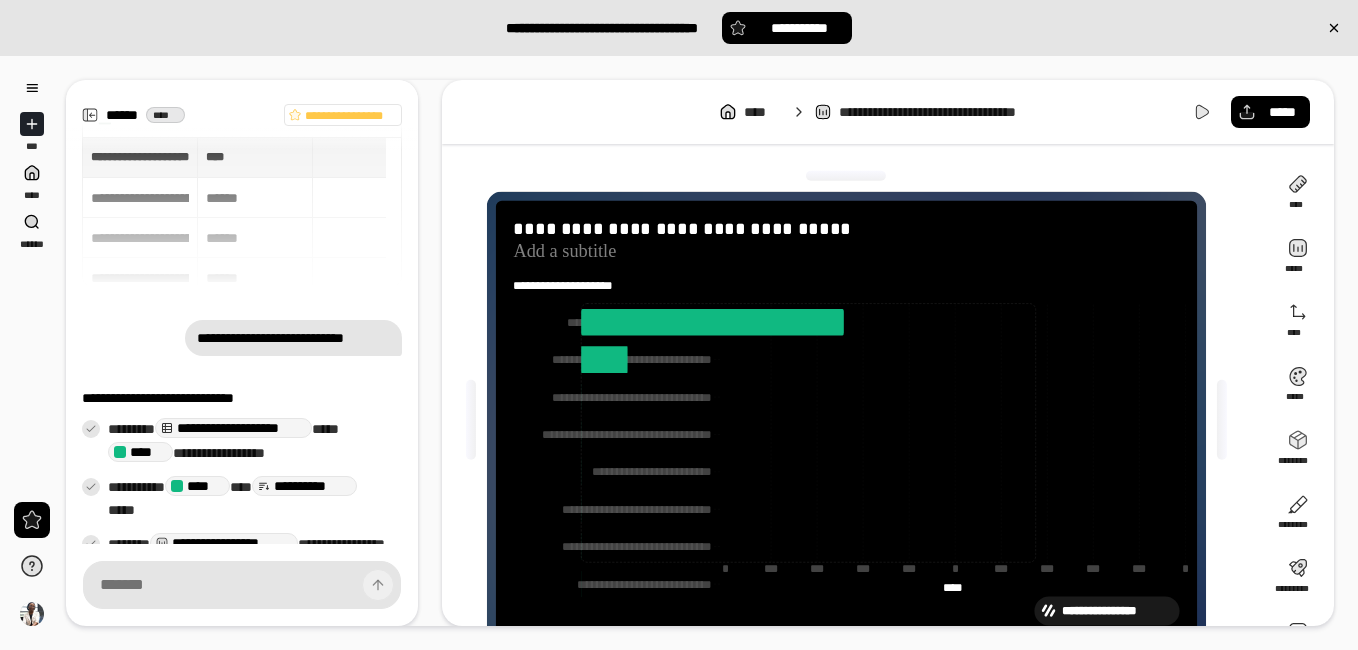 scroll, scrollTop: 116, scrollLeft: 0, axis: vertical 